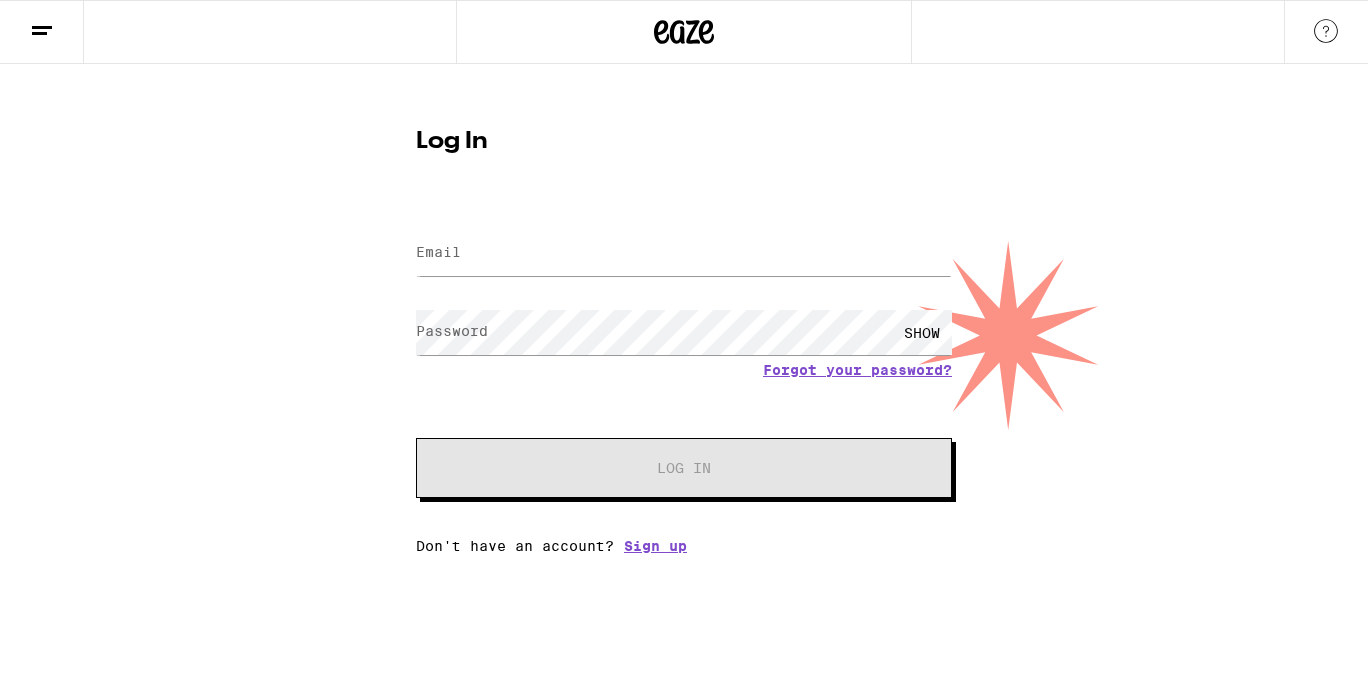 scroll, scrollTop: 0, scrollLeft: 0, axis: both 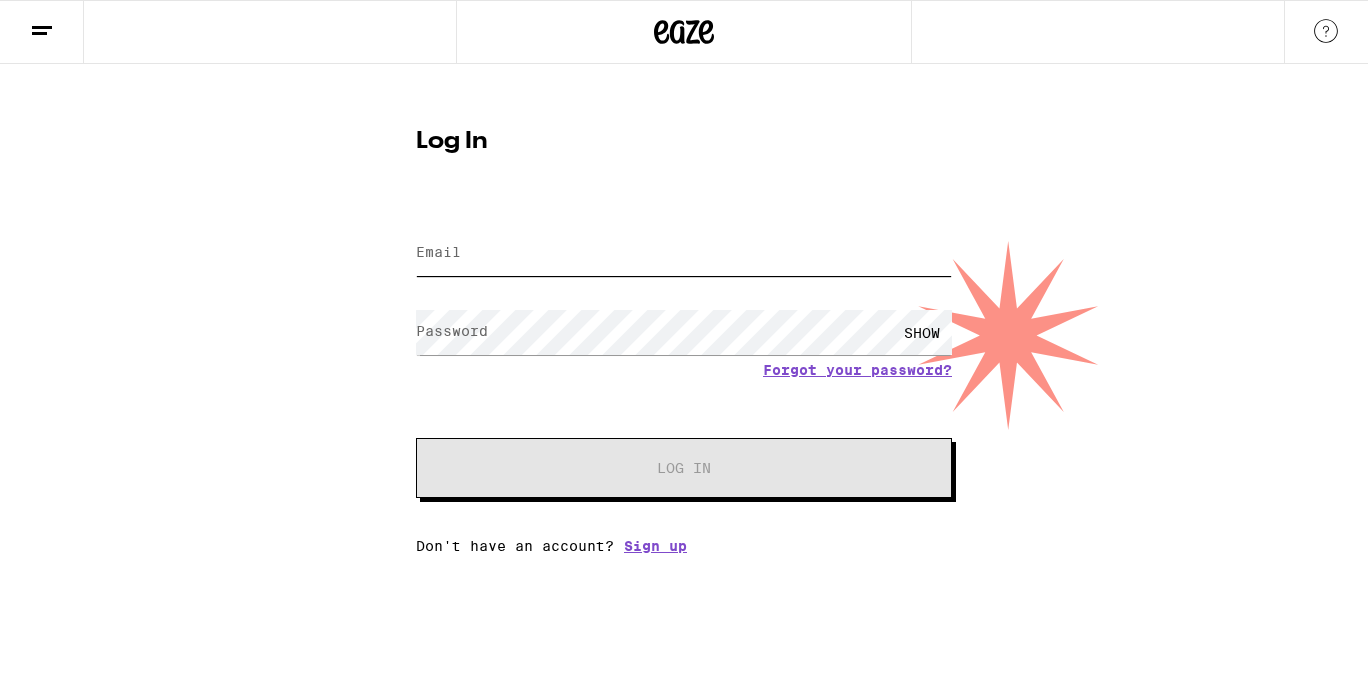 click on "Email" at bounding box center (684, 253) 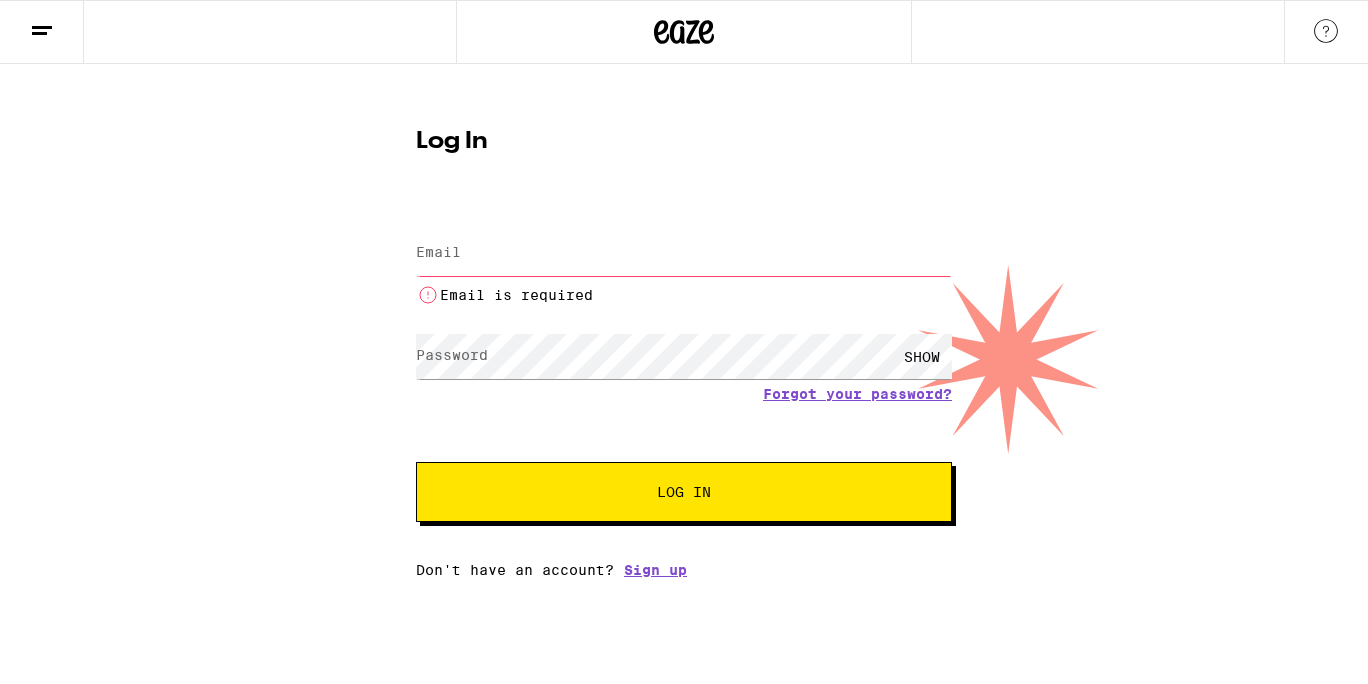 scroll, scrollTop: 0, scrollLeft: 0, axis: both 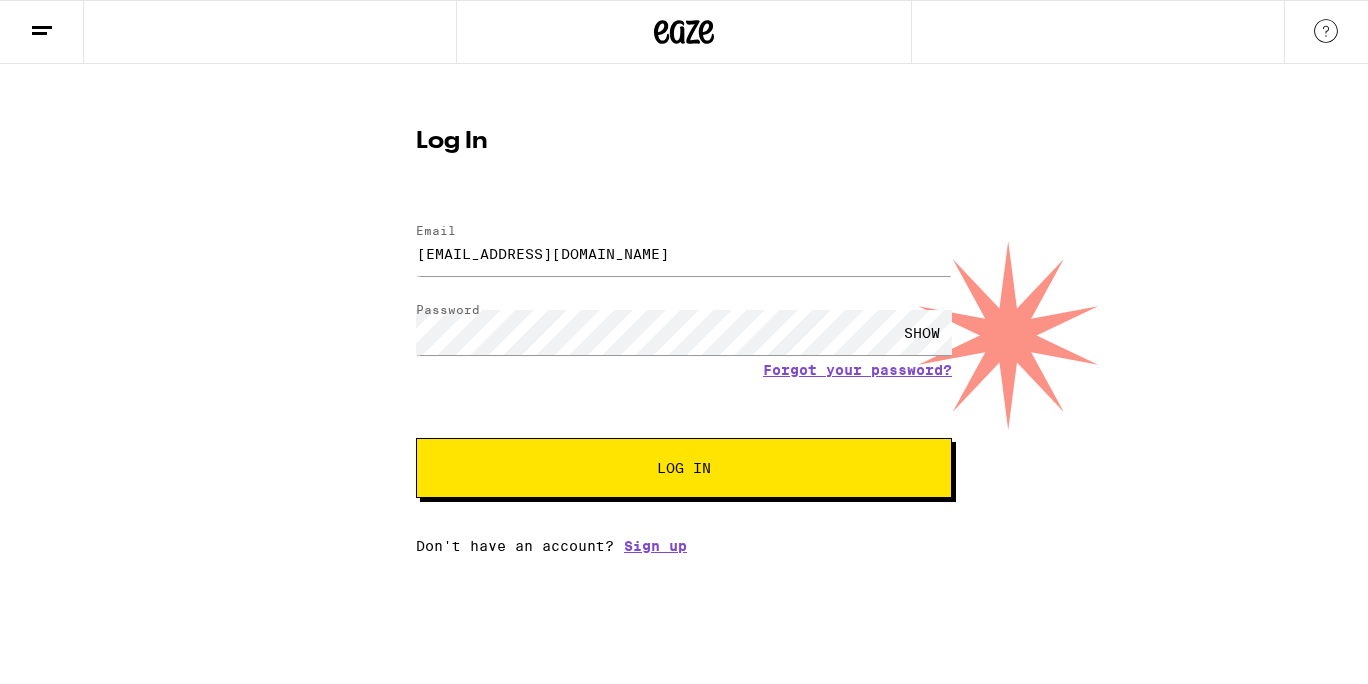 click on "Log In" at bounding box center [684, 468] 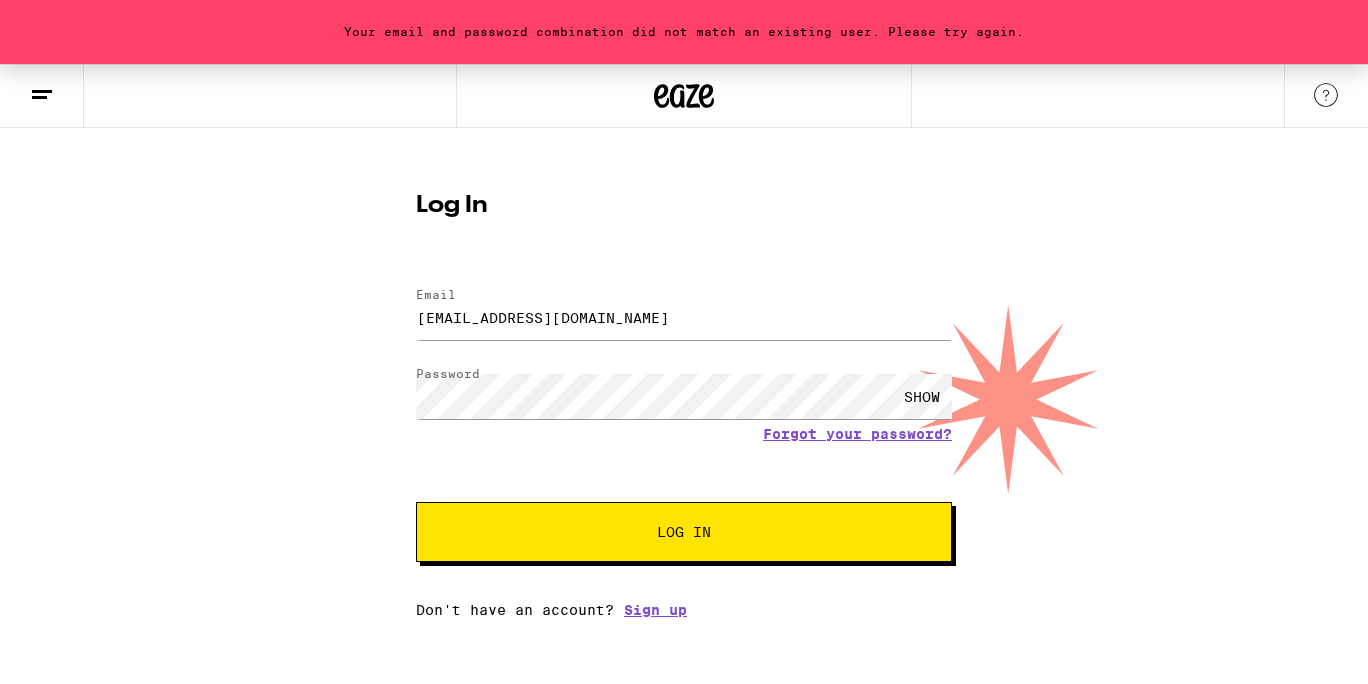 click on "Log In" at bounding box center (684, 532) 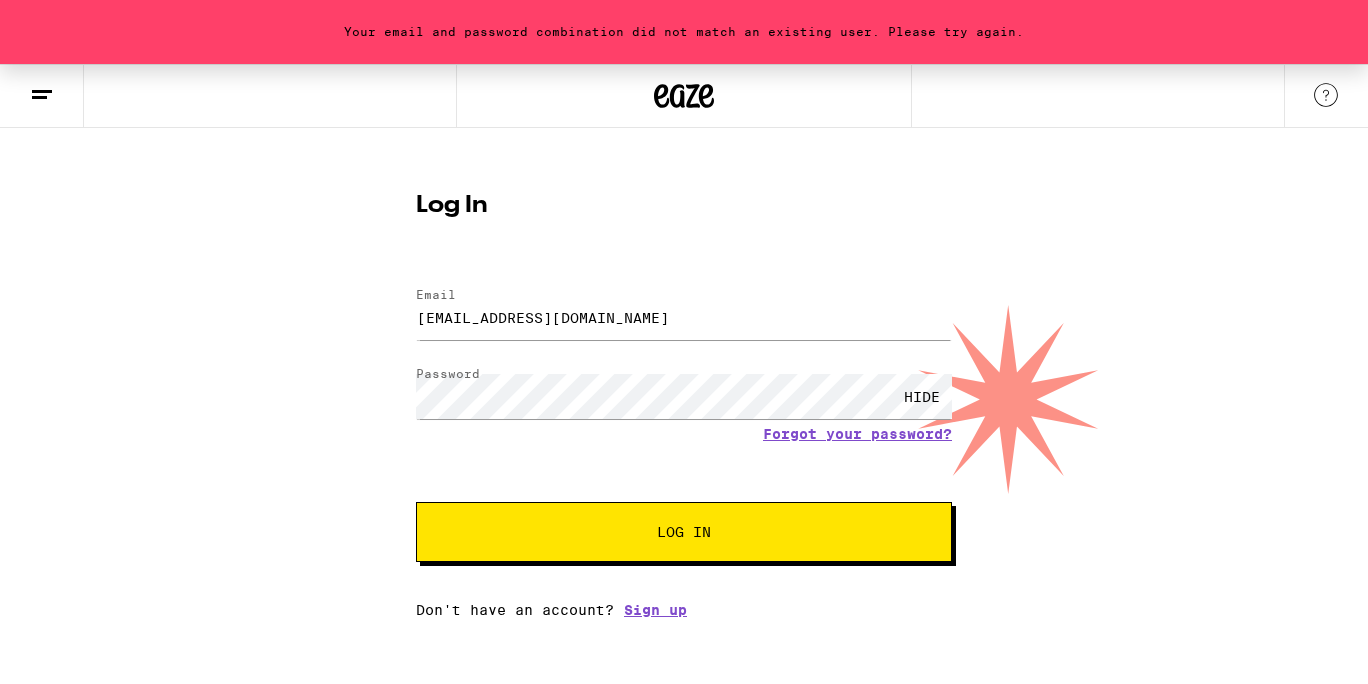 click on "Log In" at bounding box center (684, 532) 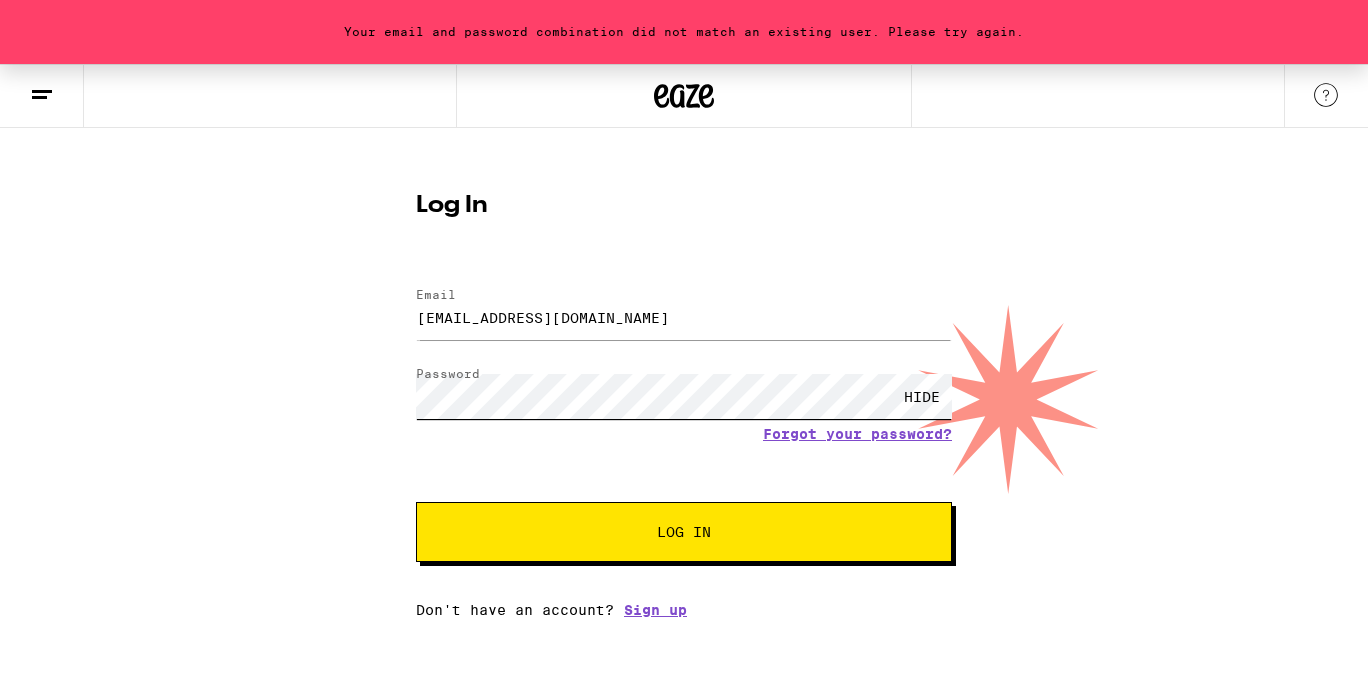 click on "Log In" at bounding box center (684, 532) 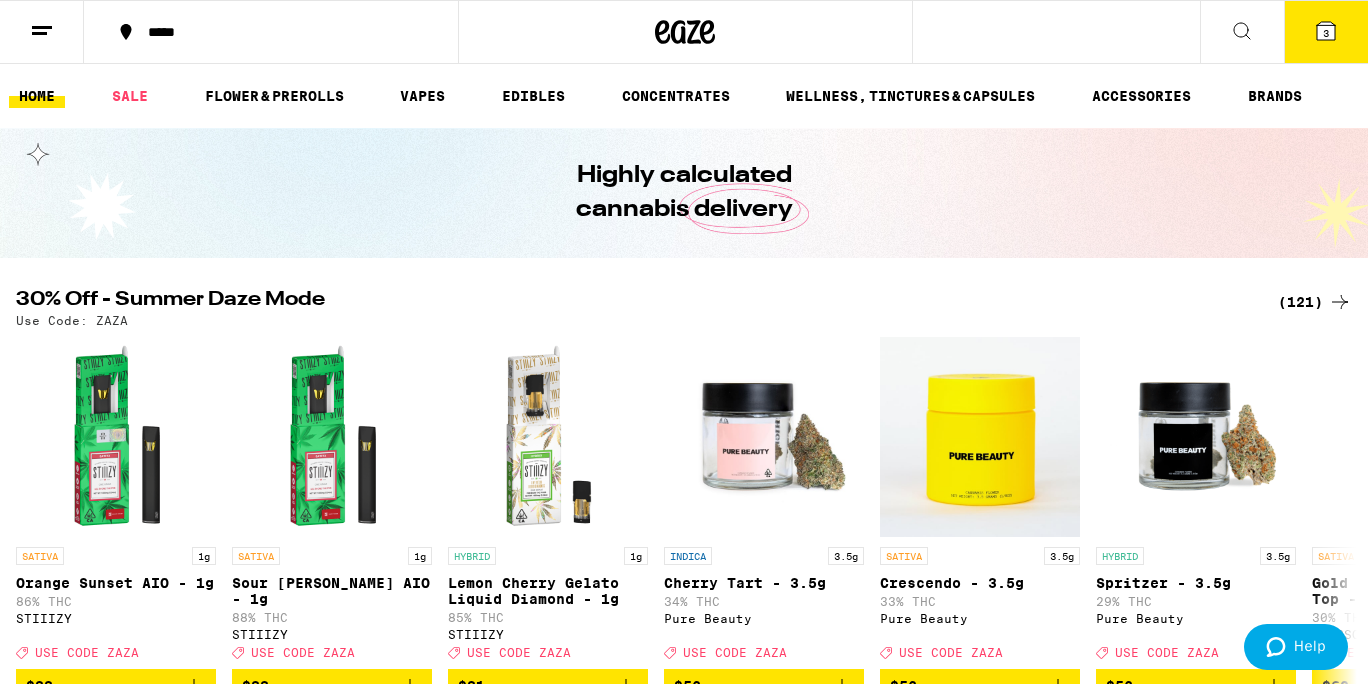 scroll, scrollTop: 0, scrollLeft: 0, axis: both 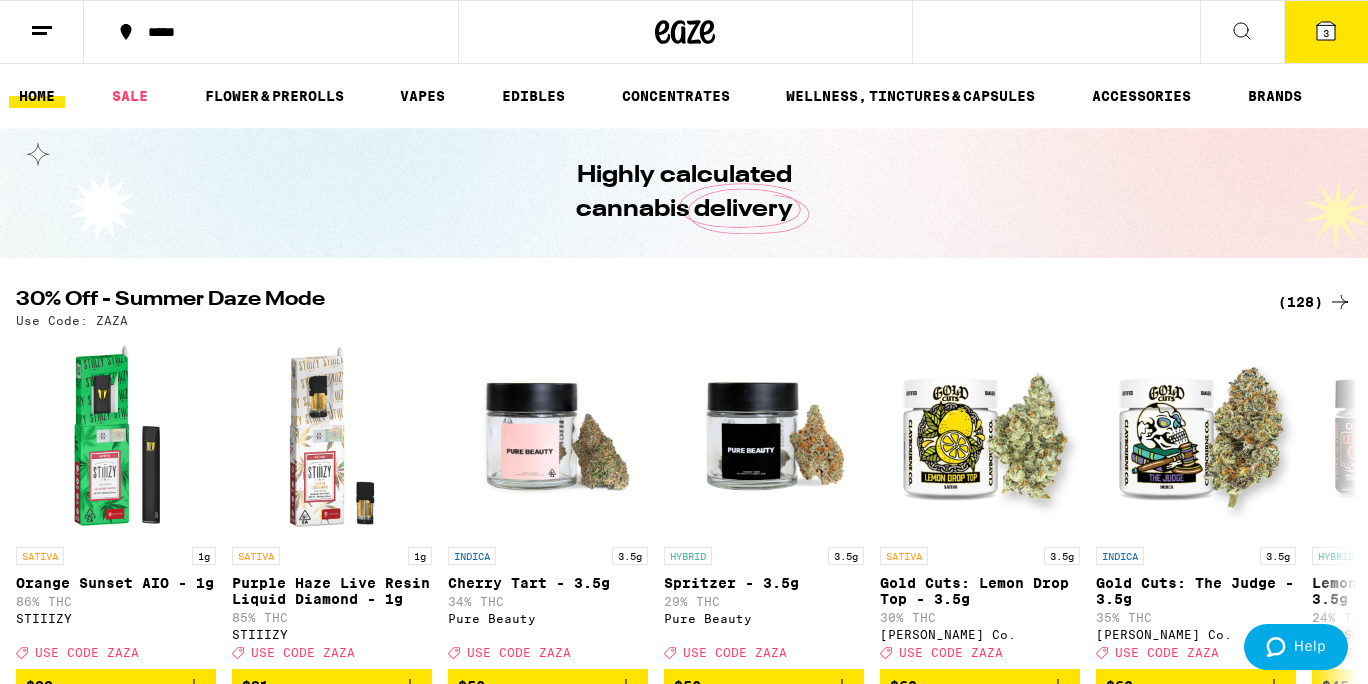 click on "(128)" at bounding box center (1315, 302) 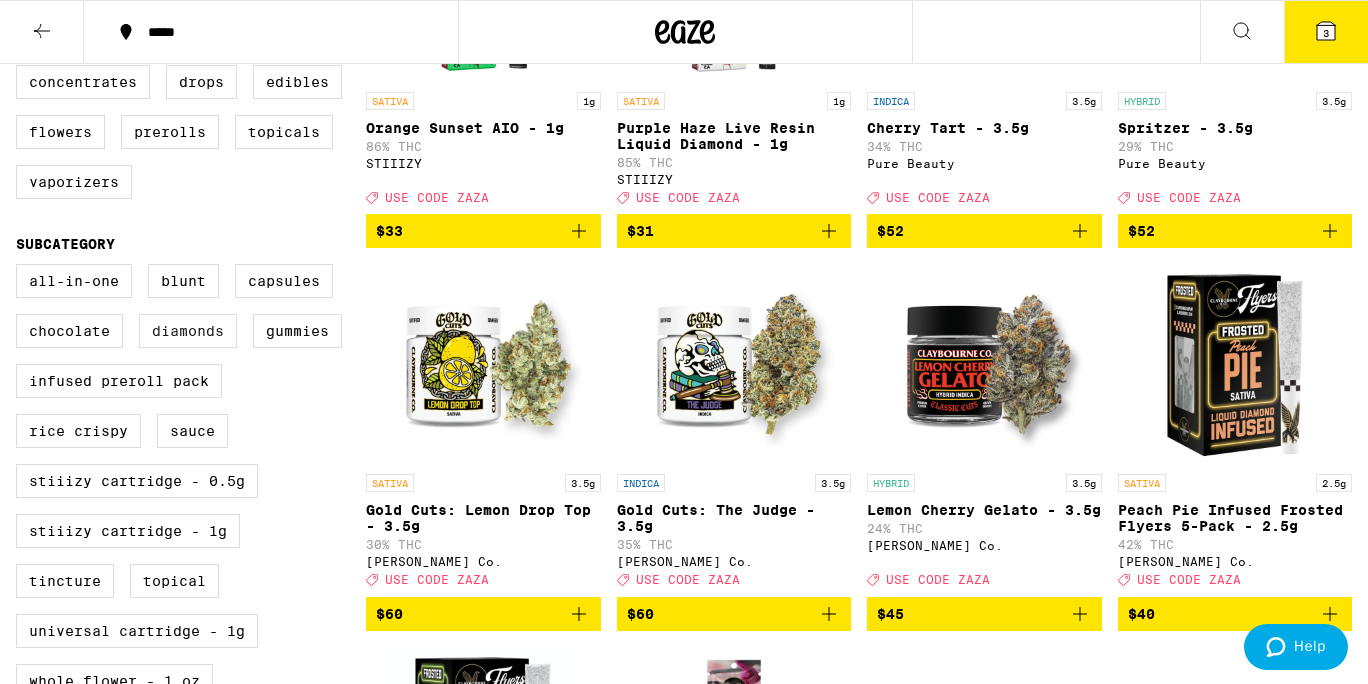 scroll, scrollTop: 0, scrollLeft: 0, axis: both 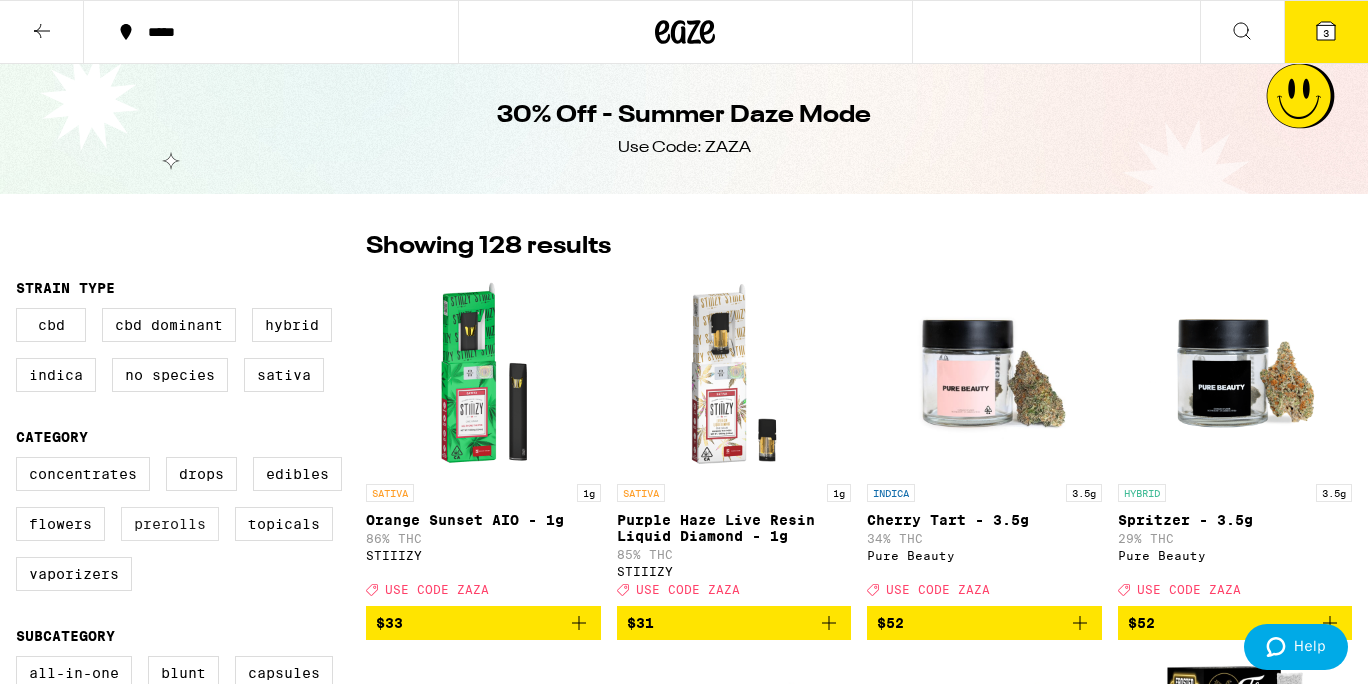 click on "Prerolls" at bounding box center (170, 524) 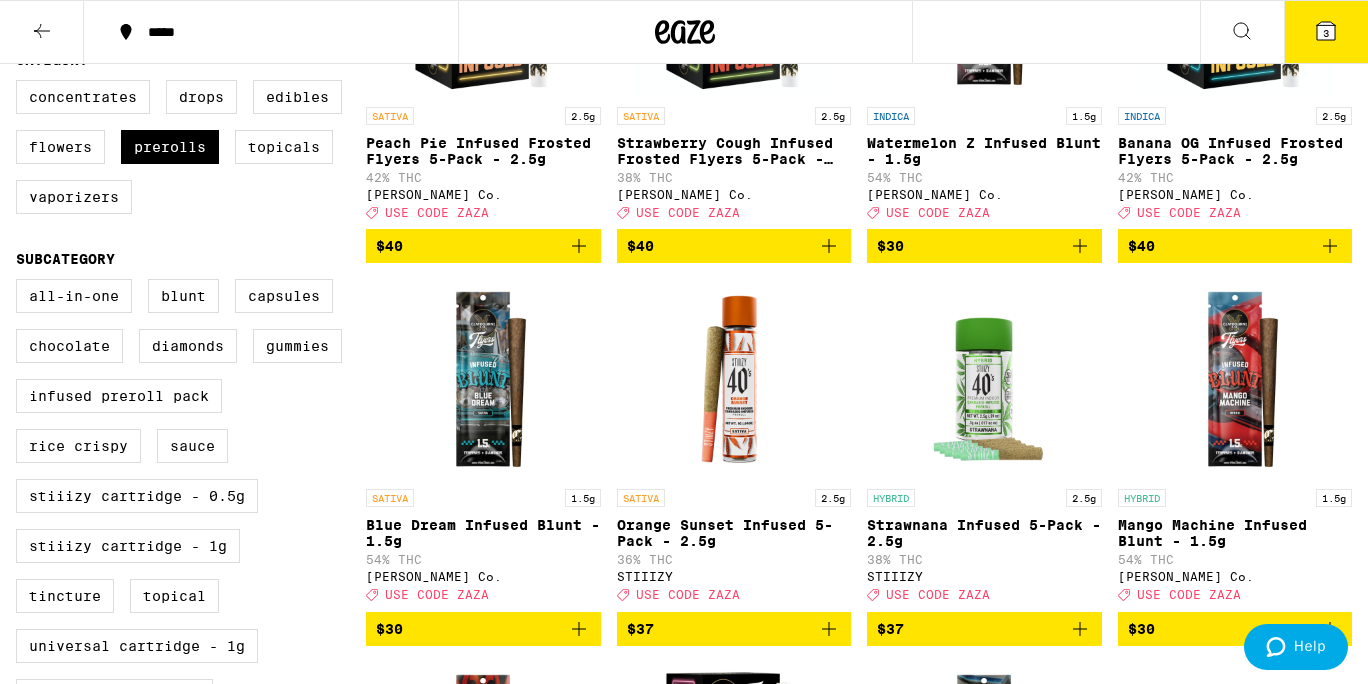 scroll, scrollTop: 375, scrollLeft: 0, axis: vertical 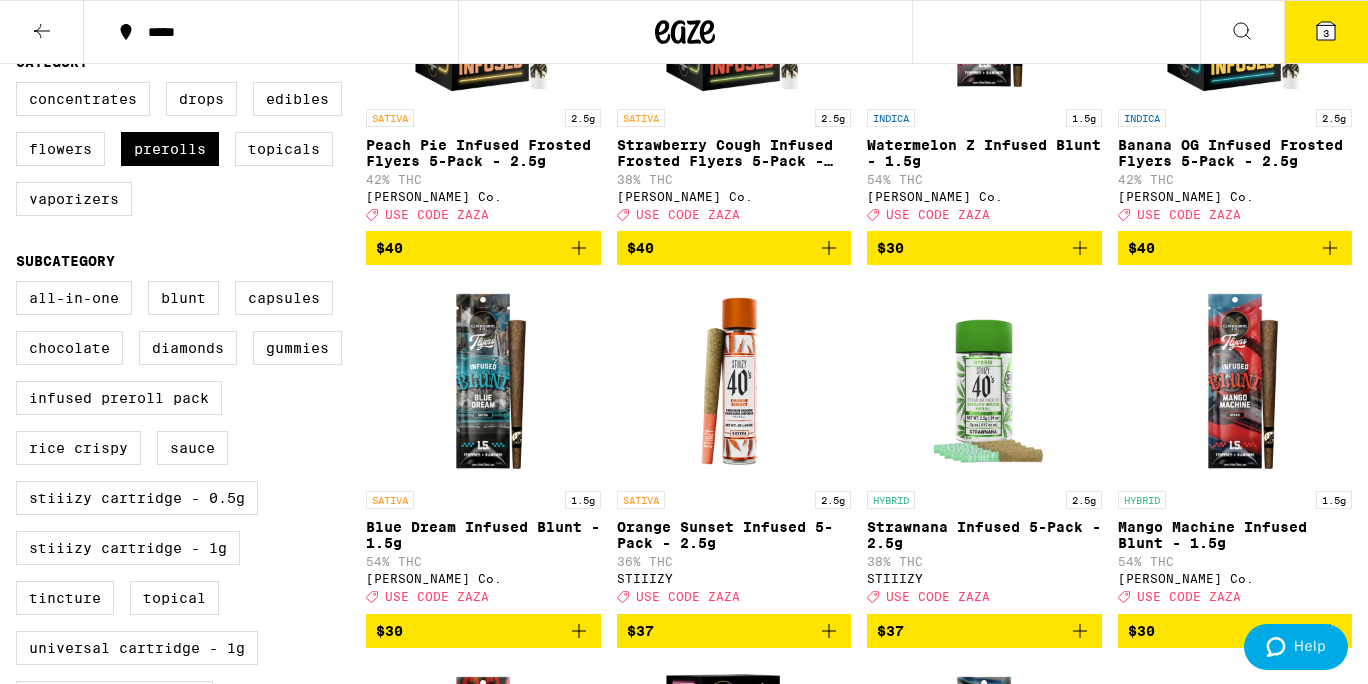 click 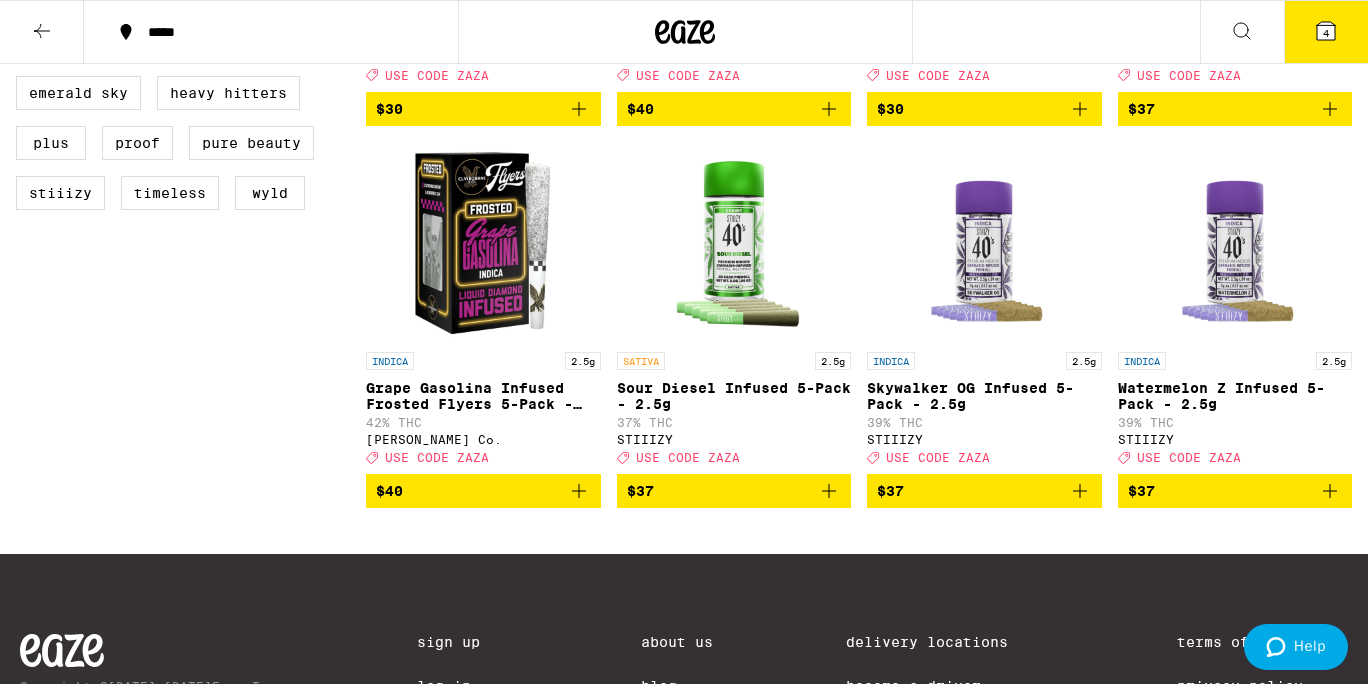 scroll, scrollTop: 1236, scrollLeft: 0, axis: vertical 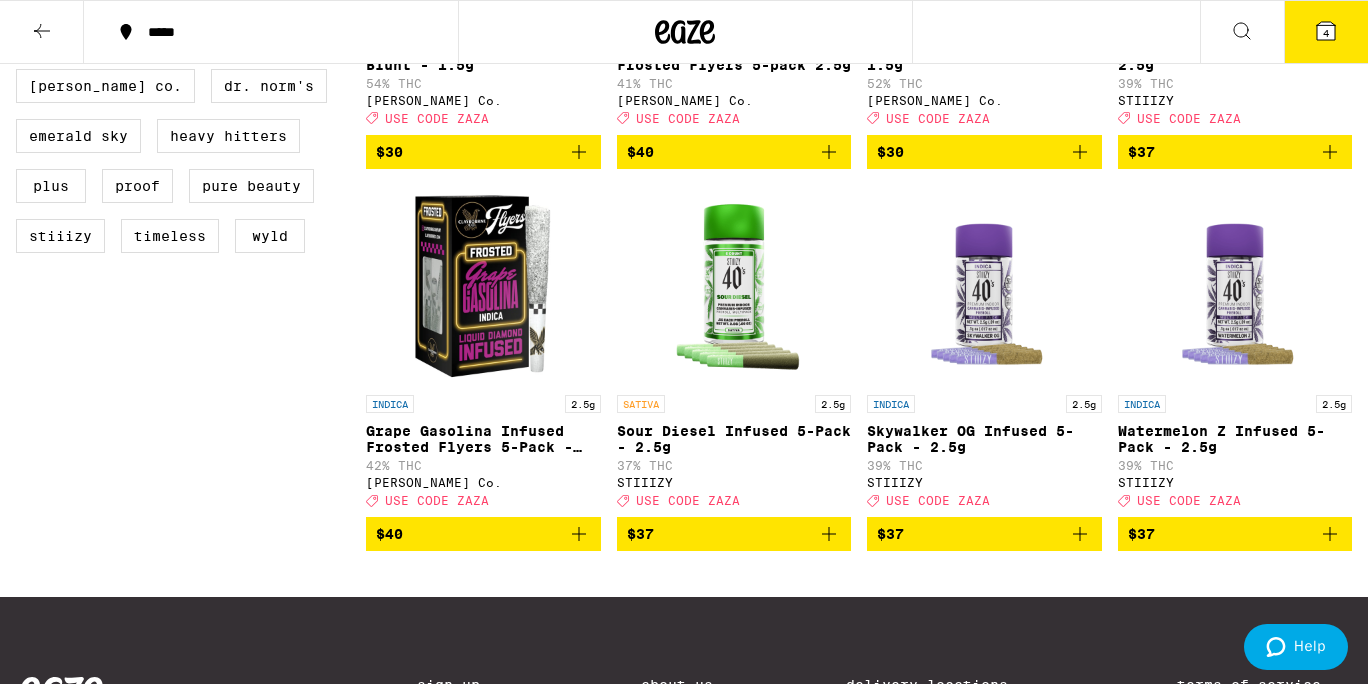 click on "$40" at bounding box center (483, 534) 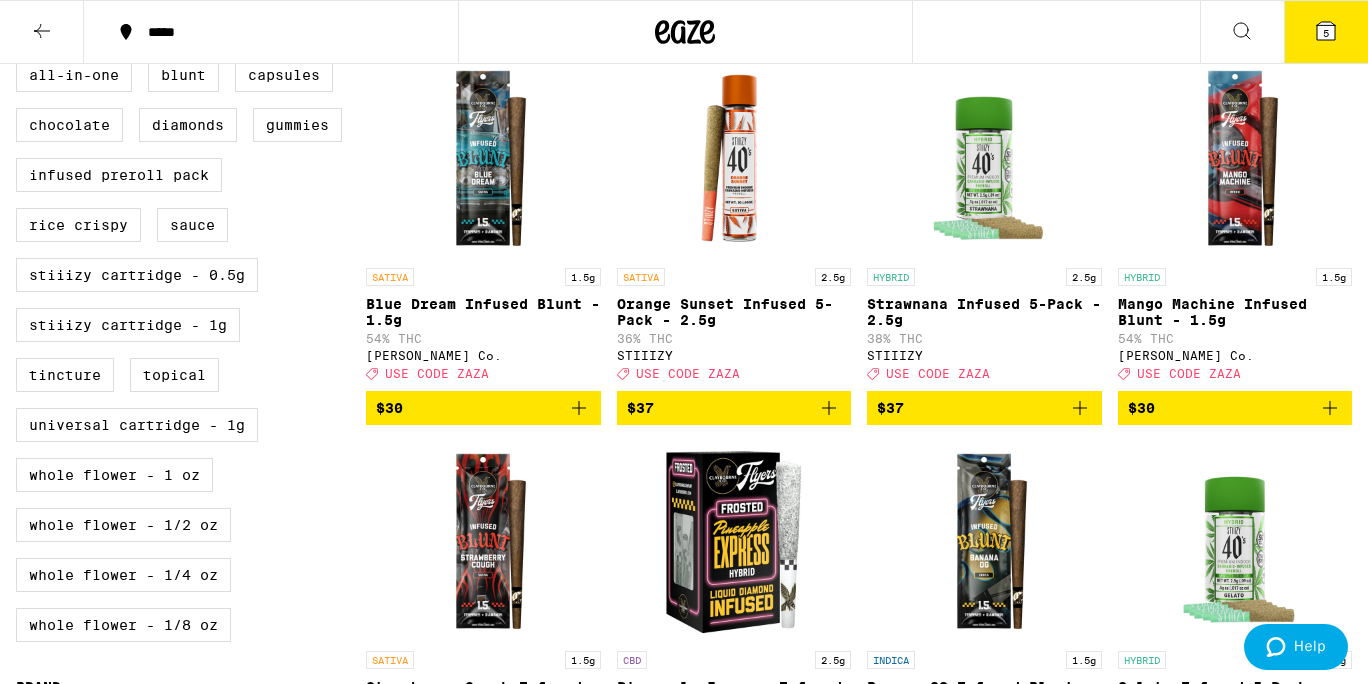 scroll, scrollTop: 0, scrollLeft: 0, axis: both 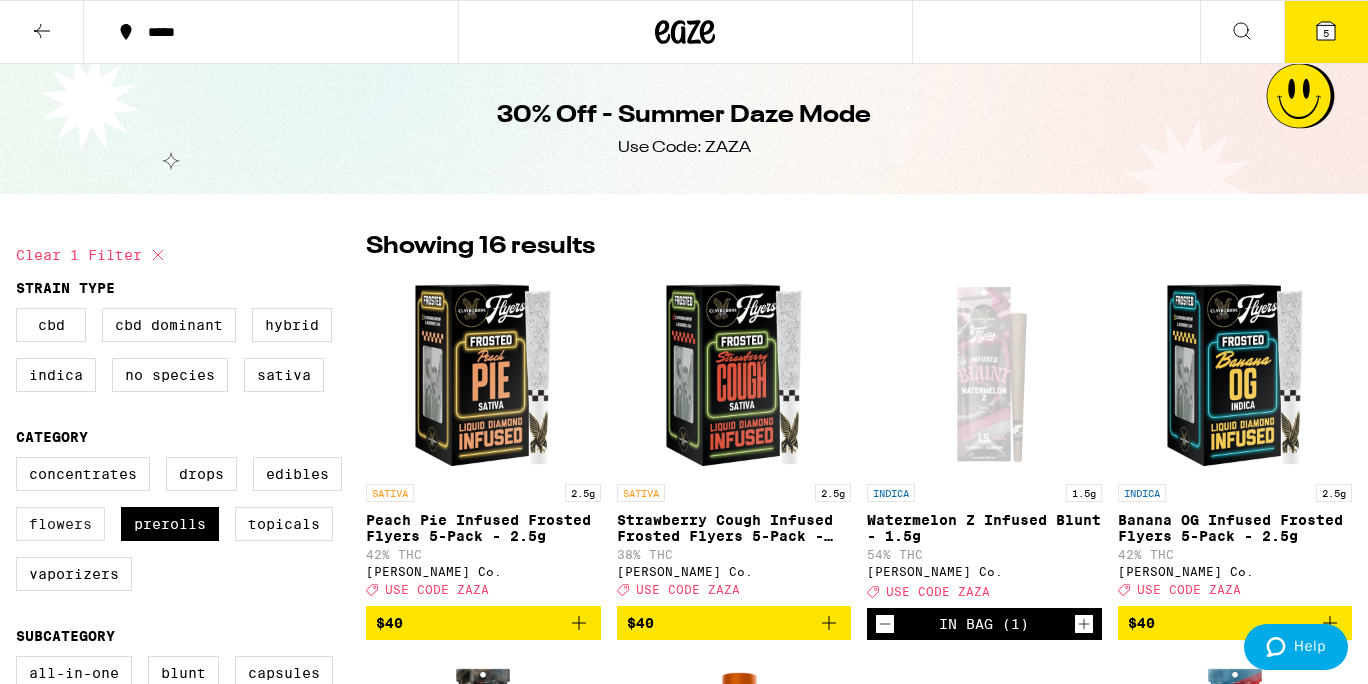click on "Flowers" at bounding box center [60, 524] 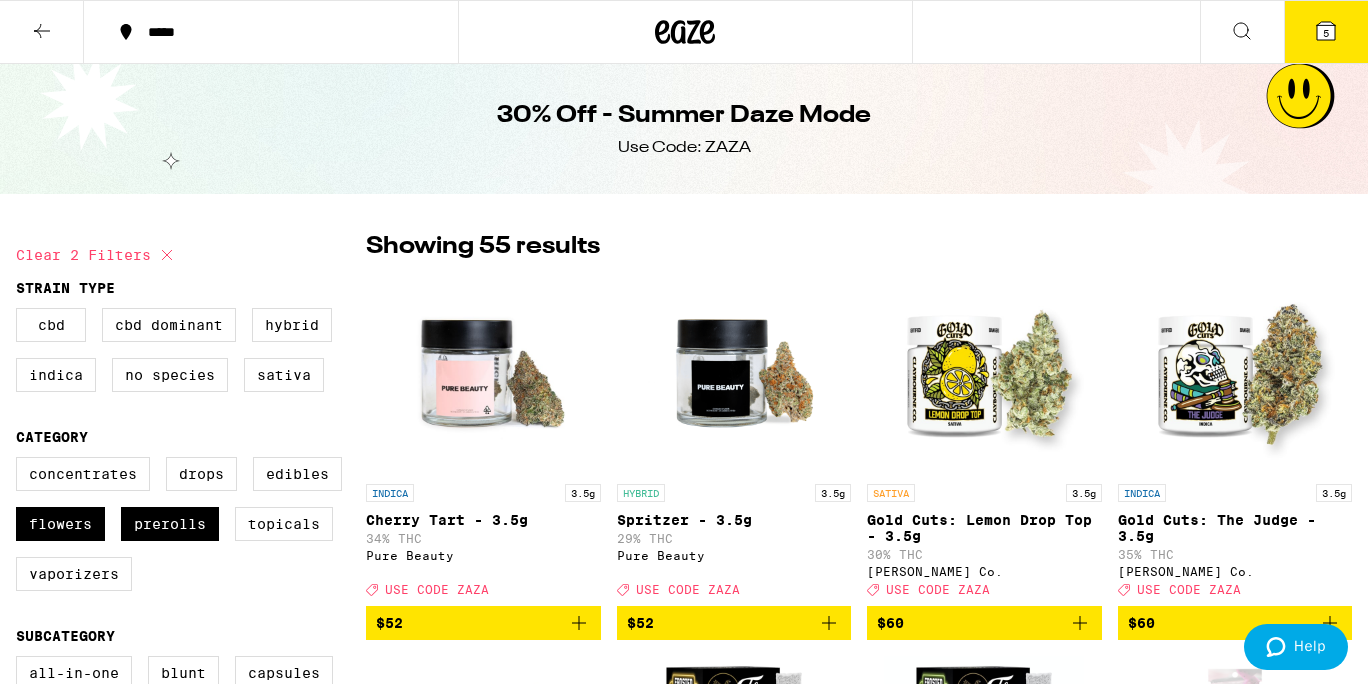 click on "5" at bounding box center (1326, 32) 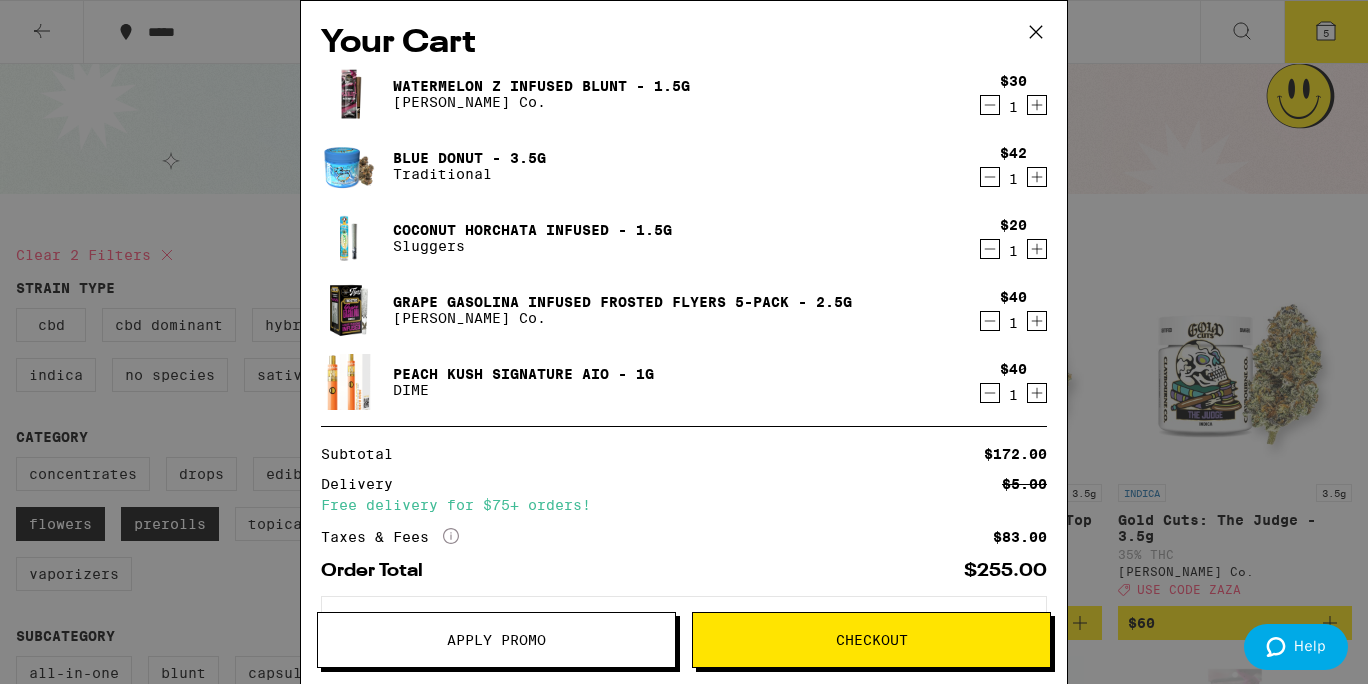 click 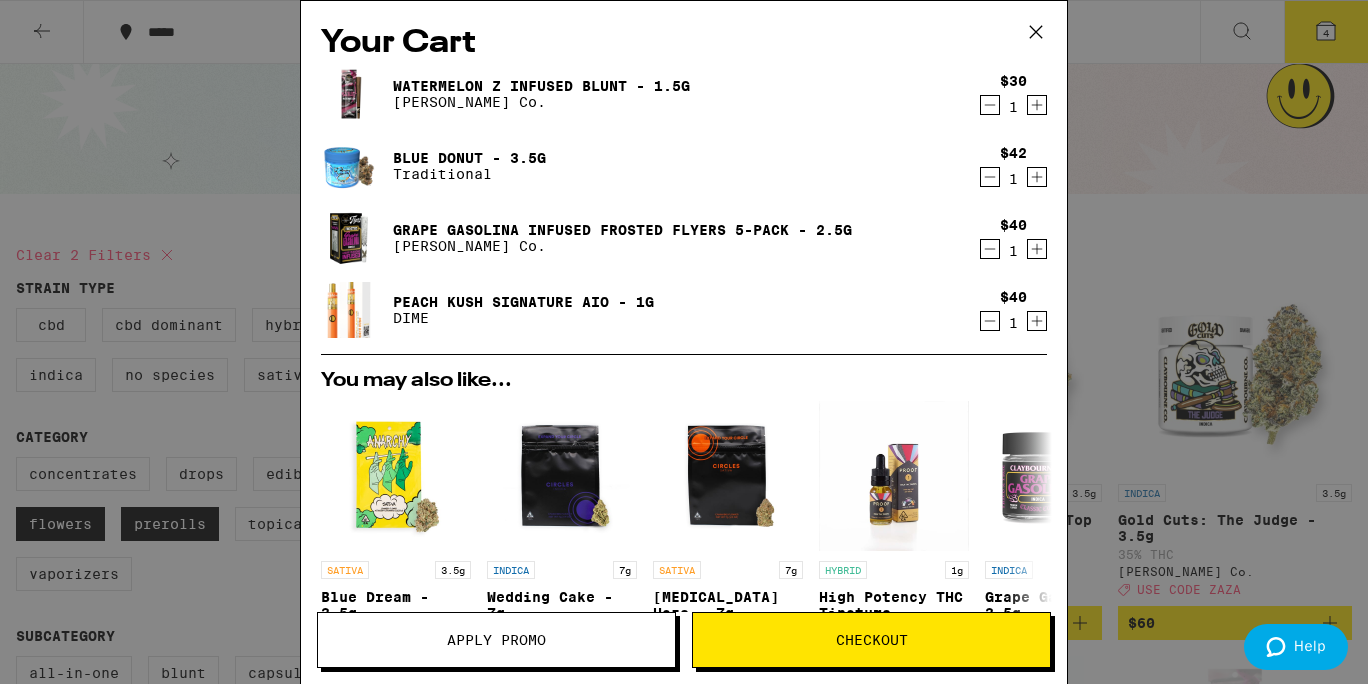 click 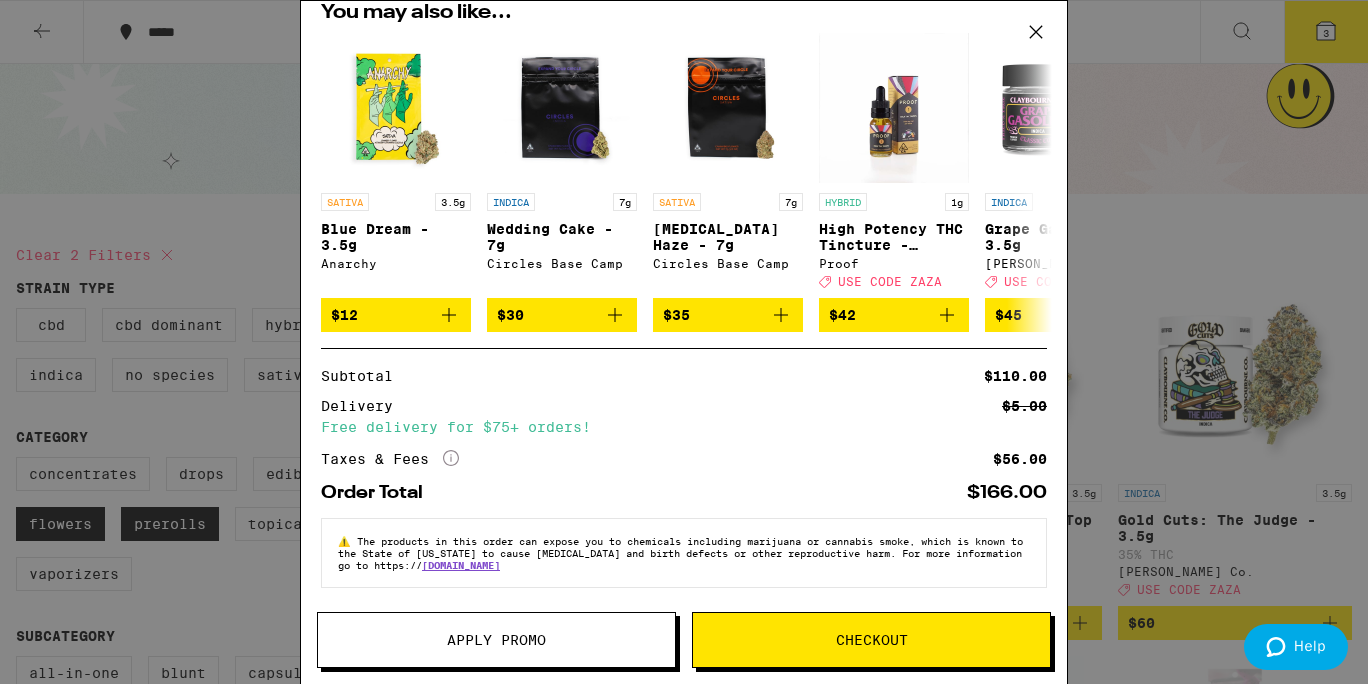 scroll, scrollTop: 0, scrollLeft: 0, axis: both 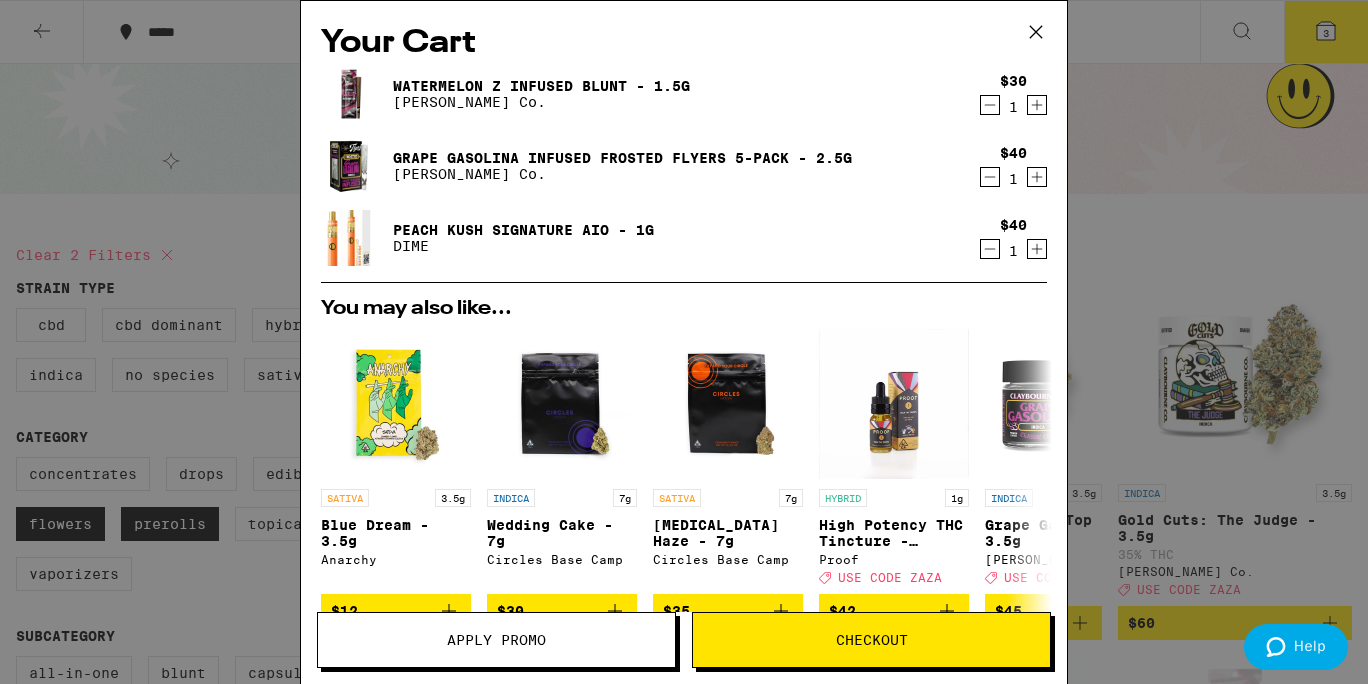 click 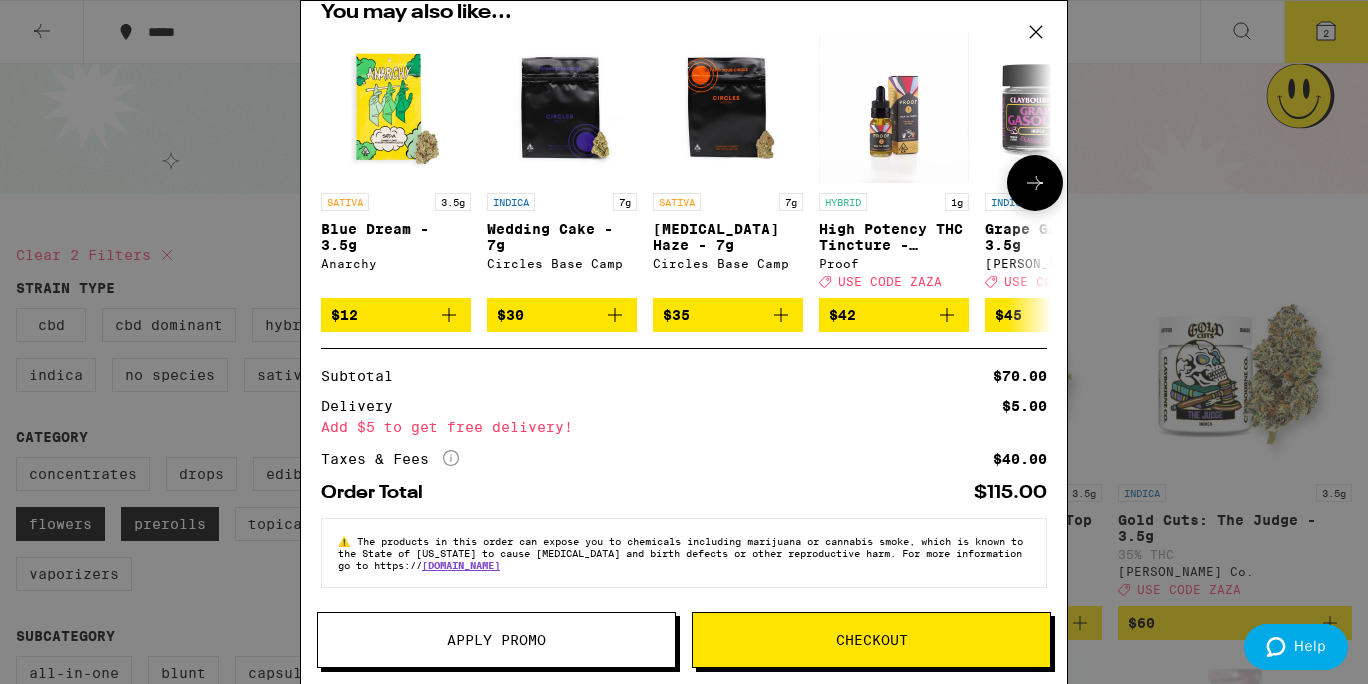 scroll, scrollTop: 238, scrollLeft: 0, axis: vertical 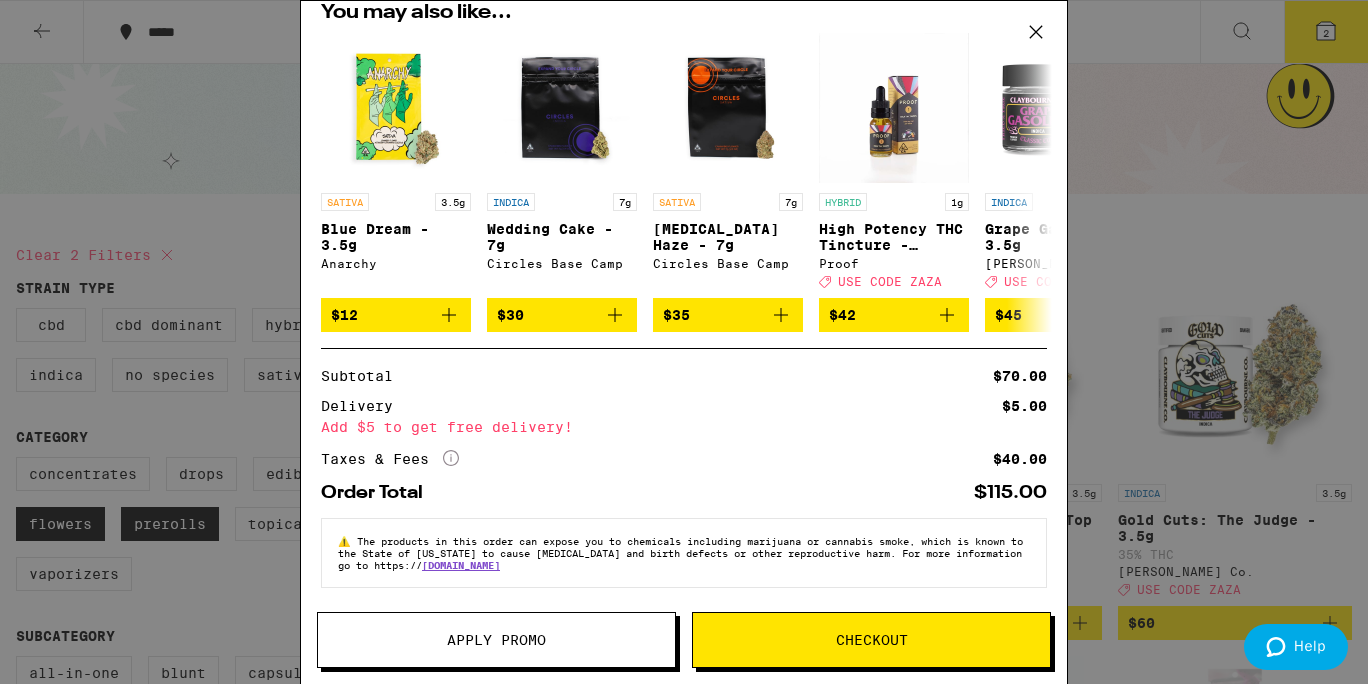 click on "Apply Promo" at bounding box center [496, 640] 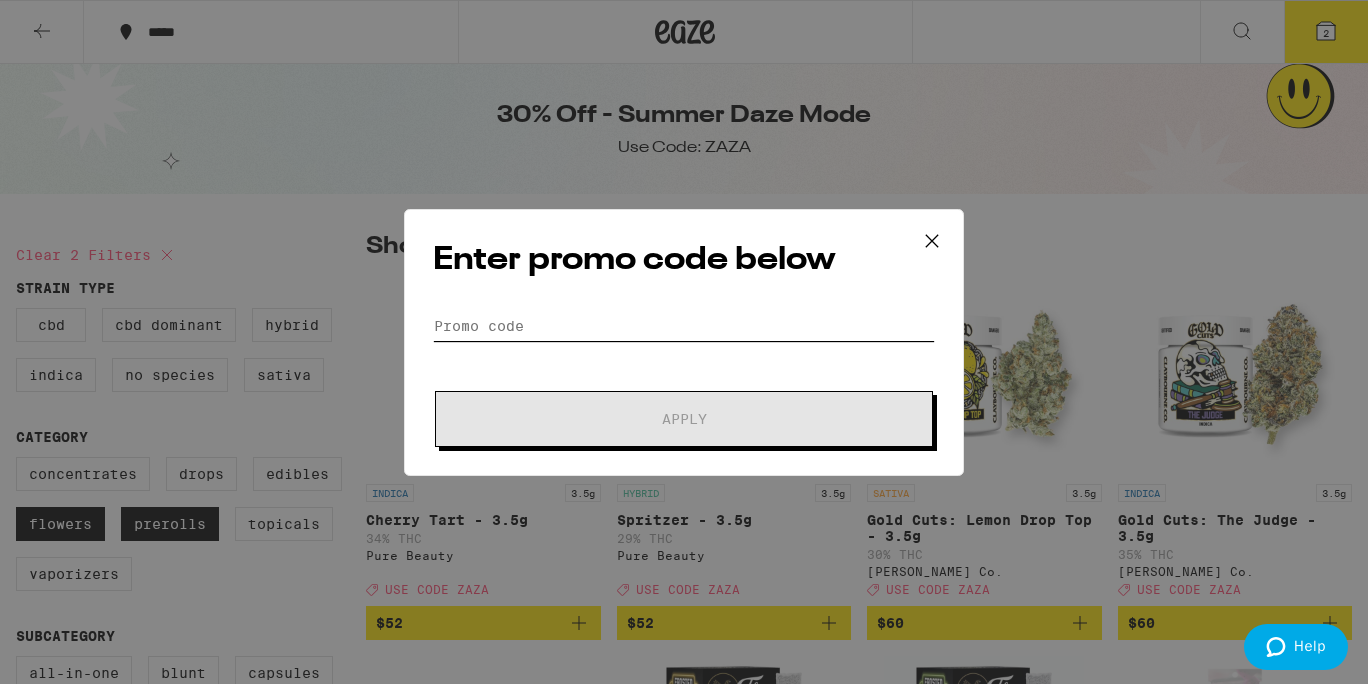 click on "Promo Code" at bounding box center [684, 326] 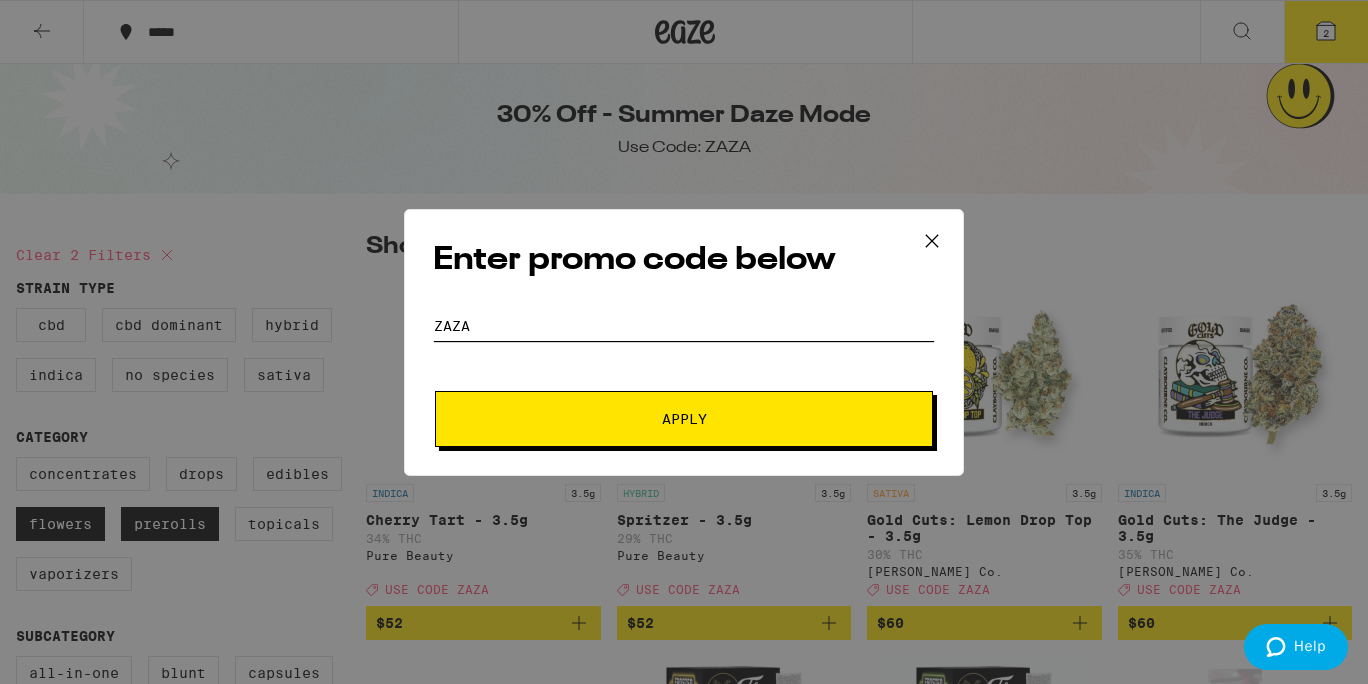 type on "zaza" 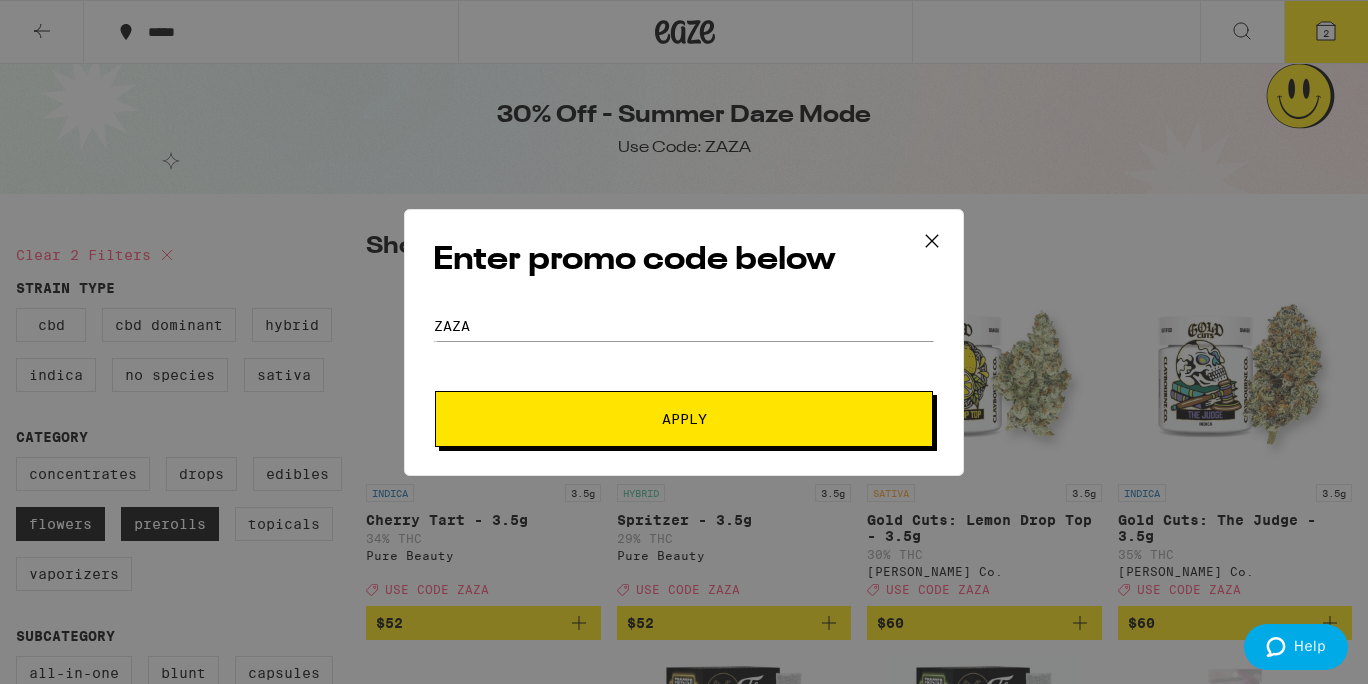 click on "Apply" at bounding box center (684, 419) 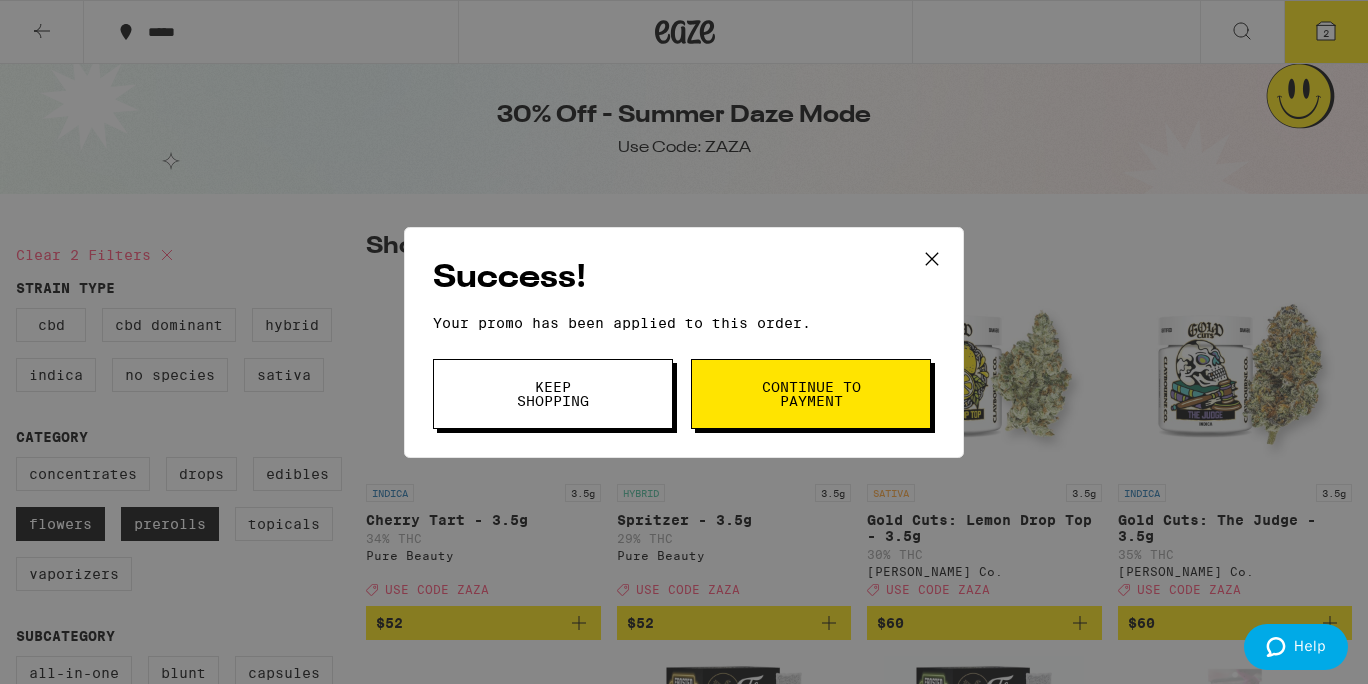 click on "Keep Shopping" at bounding box center (553, 394) 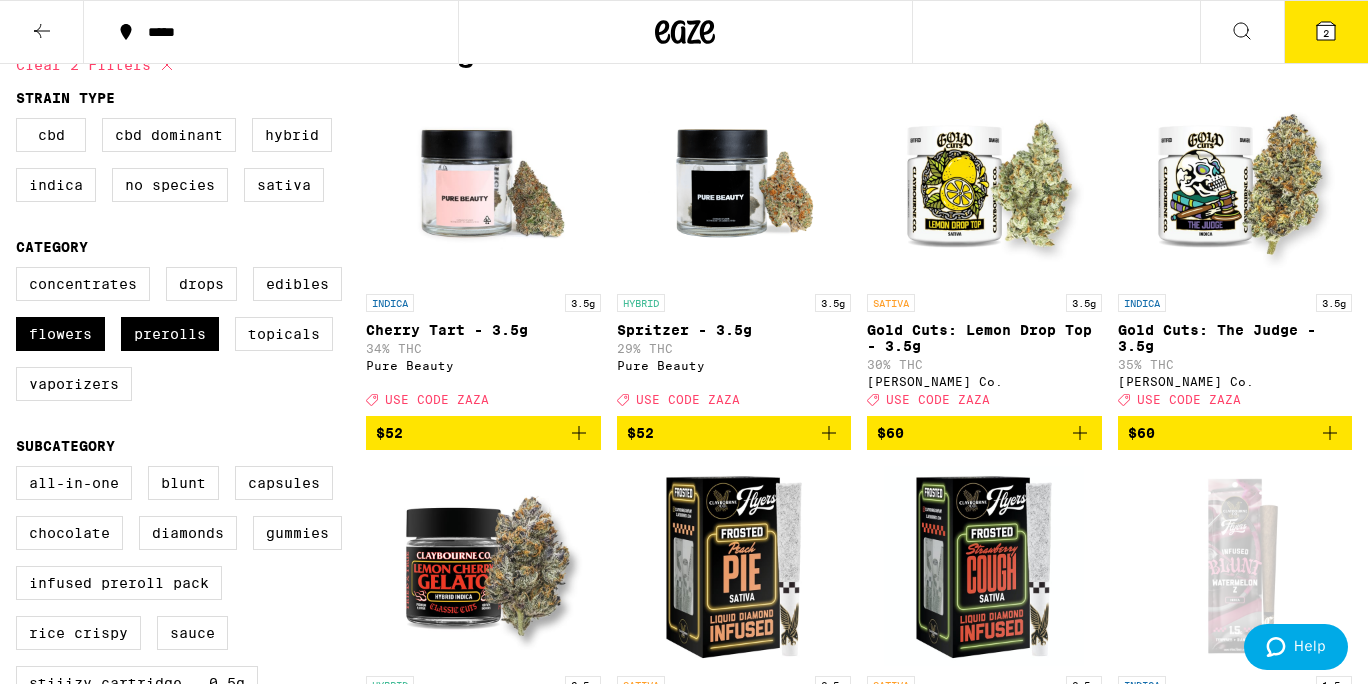 scroll, scrollTop: 138, scrollLeft: 0, axis: vertical 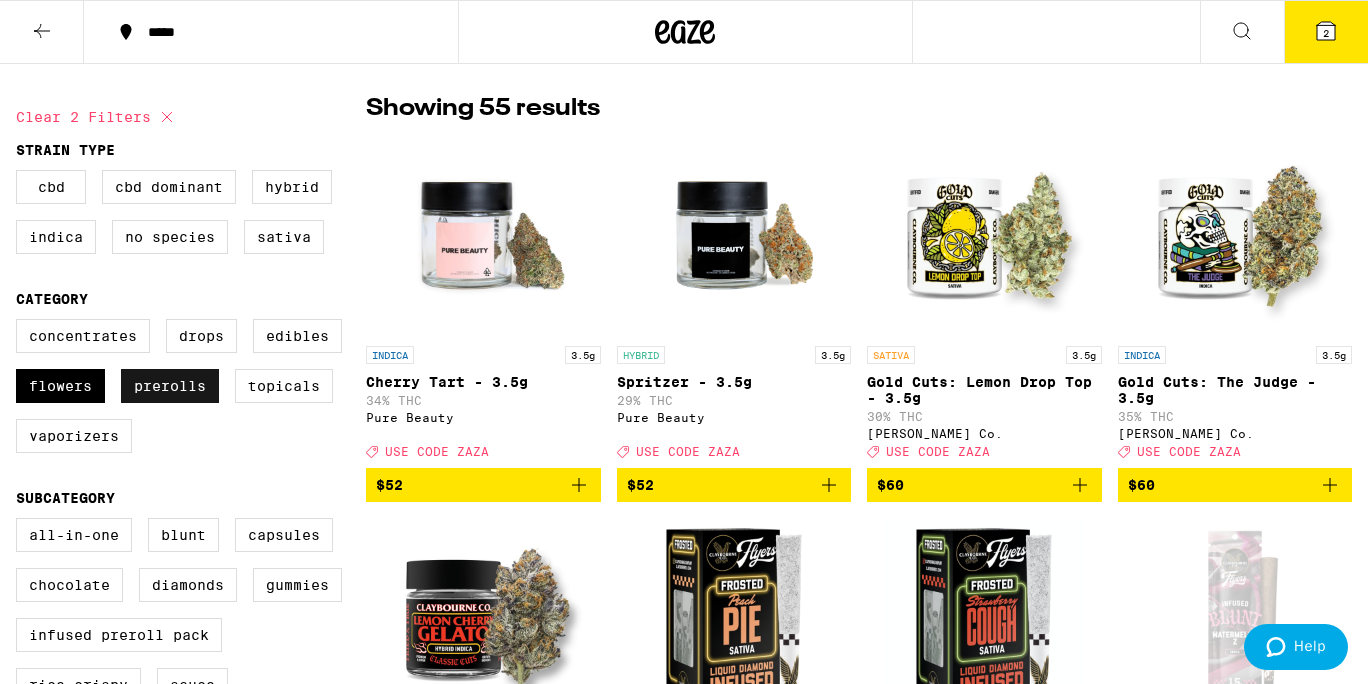 click on "Prerolls" at bounding box center (170, 386) 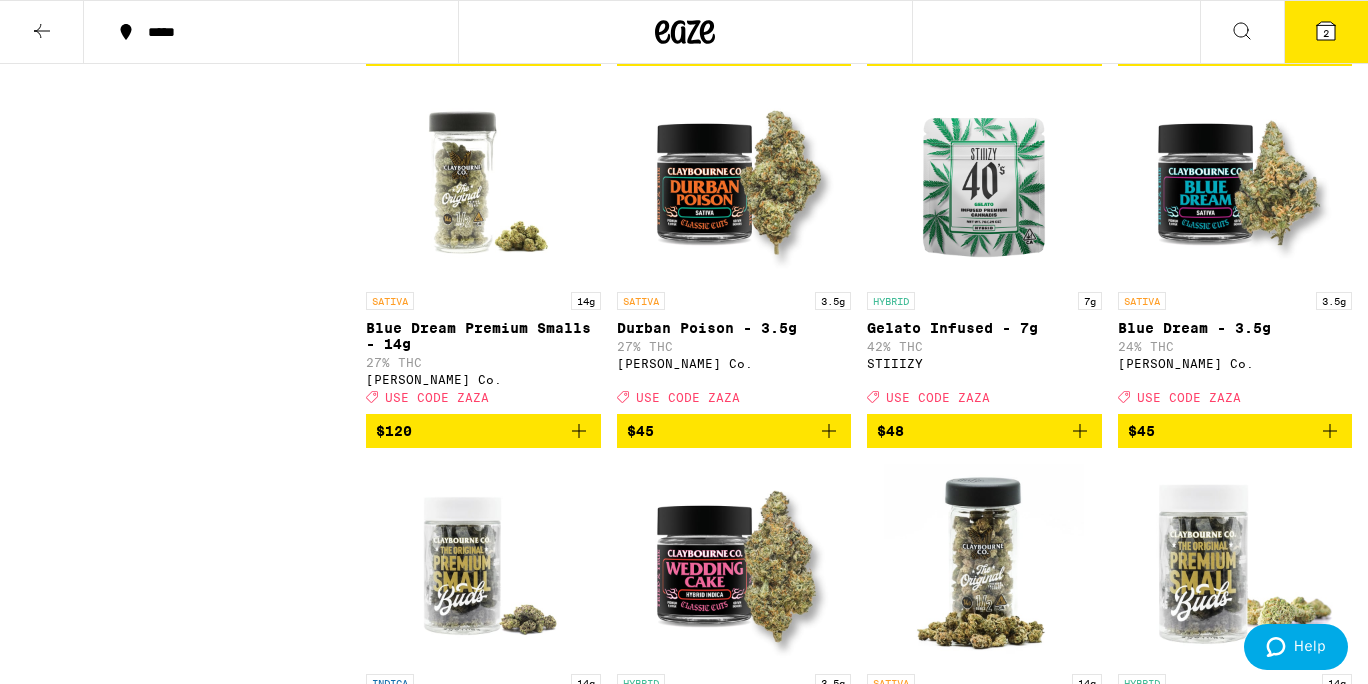 scroll, scrollTop: 2452, scrollLeft: 0, axis: vertical 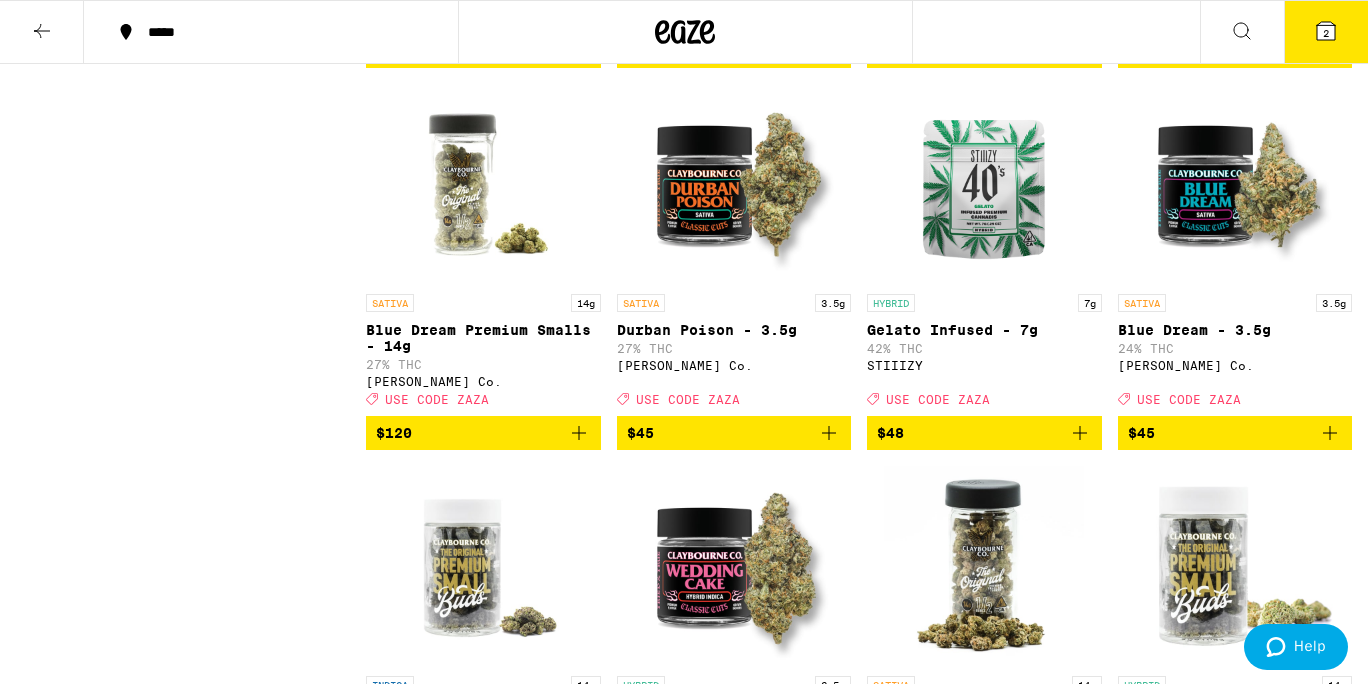 click 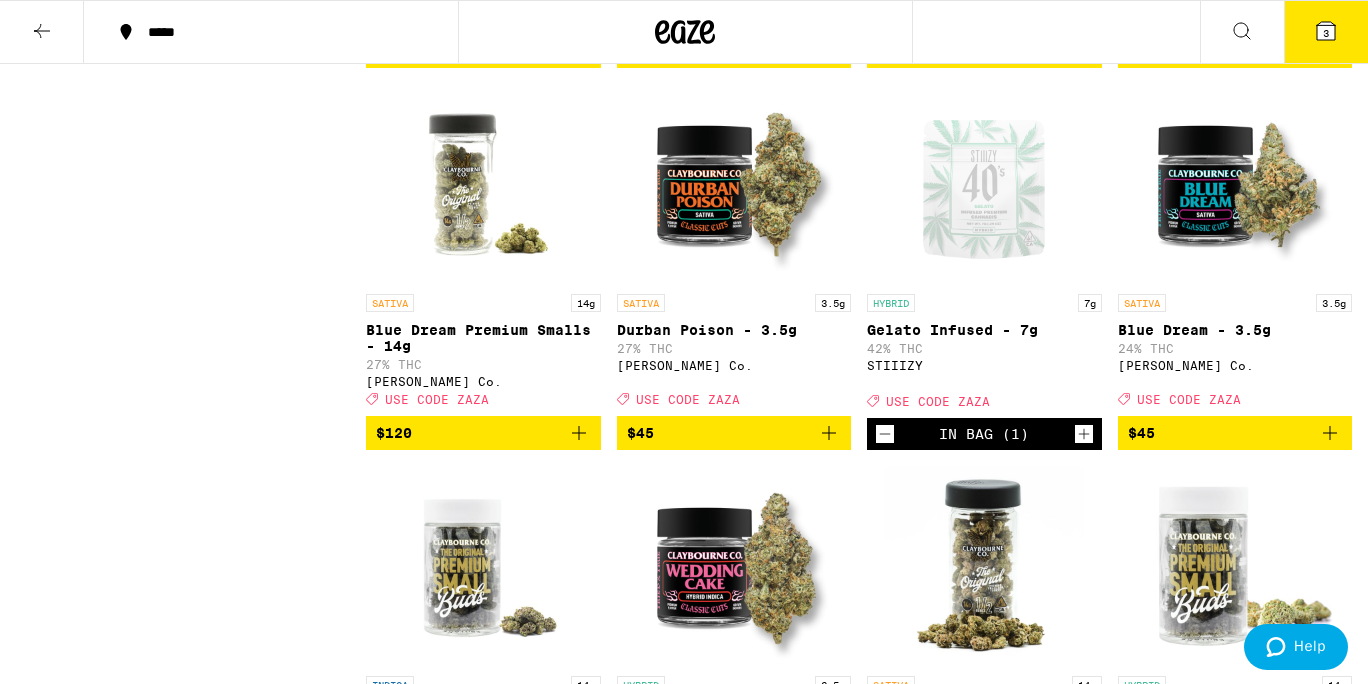 click on "Pure Beauty" at bounding box center (1235, -18) 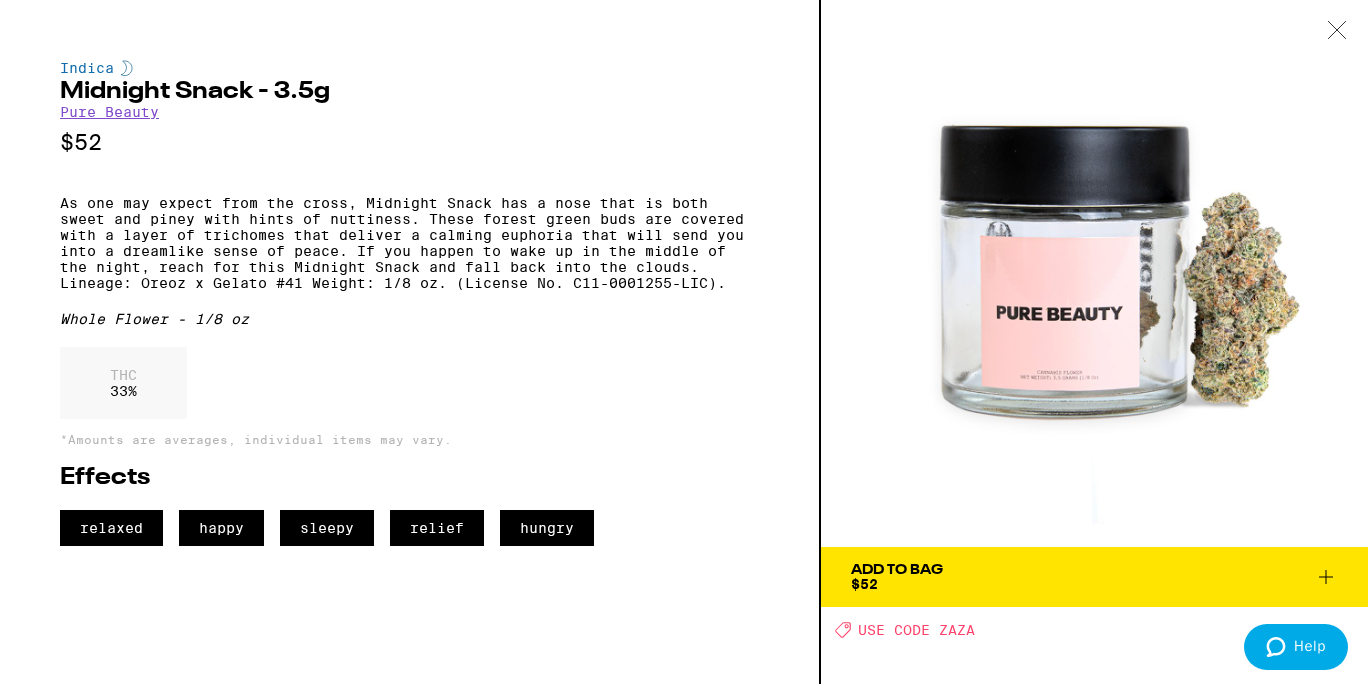 click at bounding box center (1337, 31) 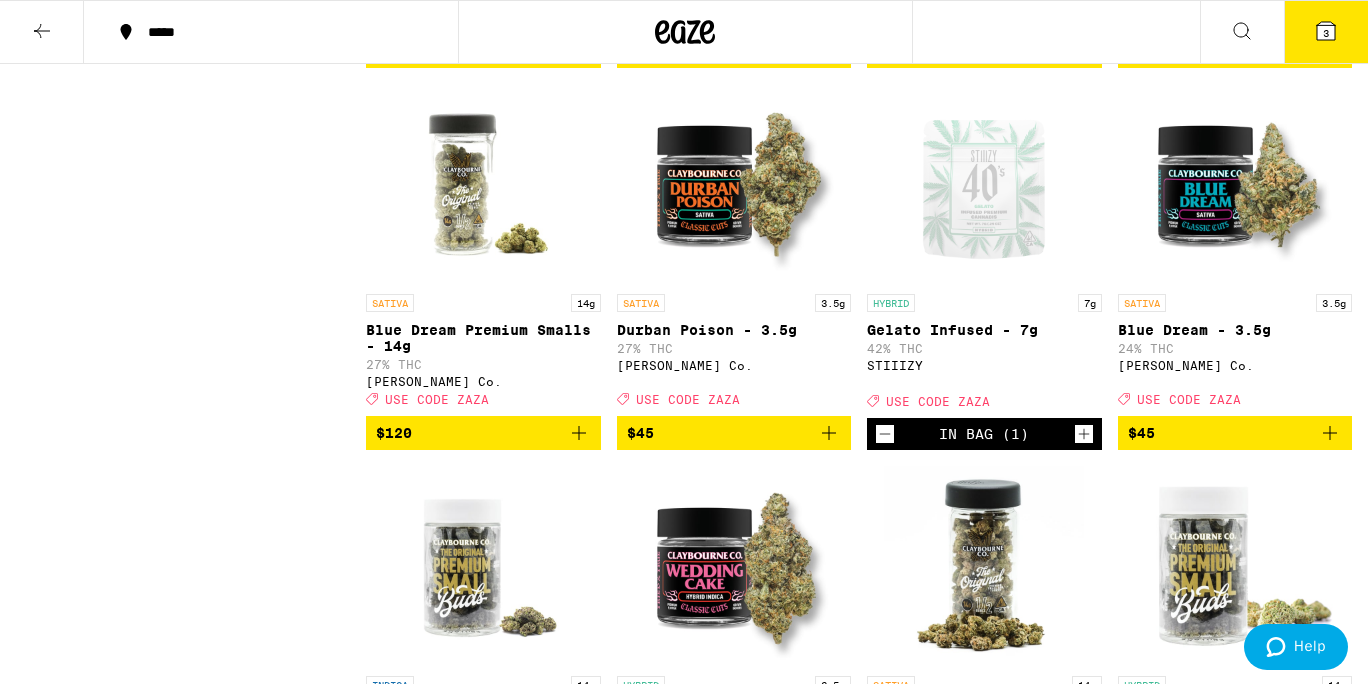 click on "3" at bounding box center [1326, 32] 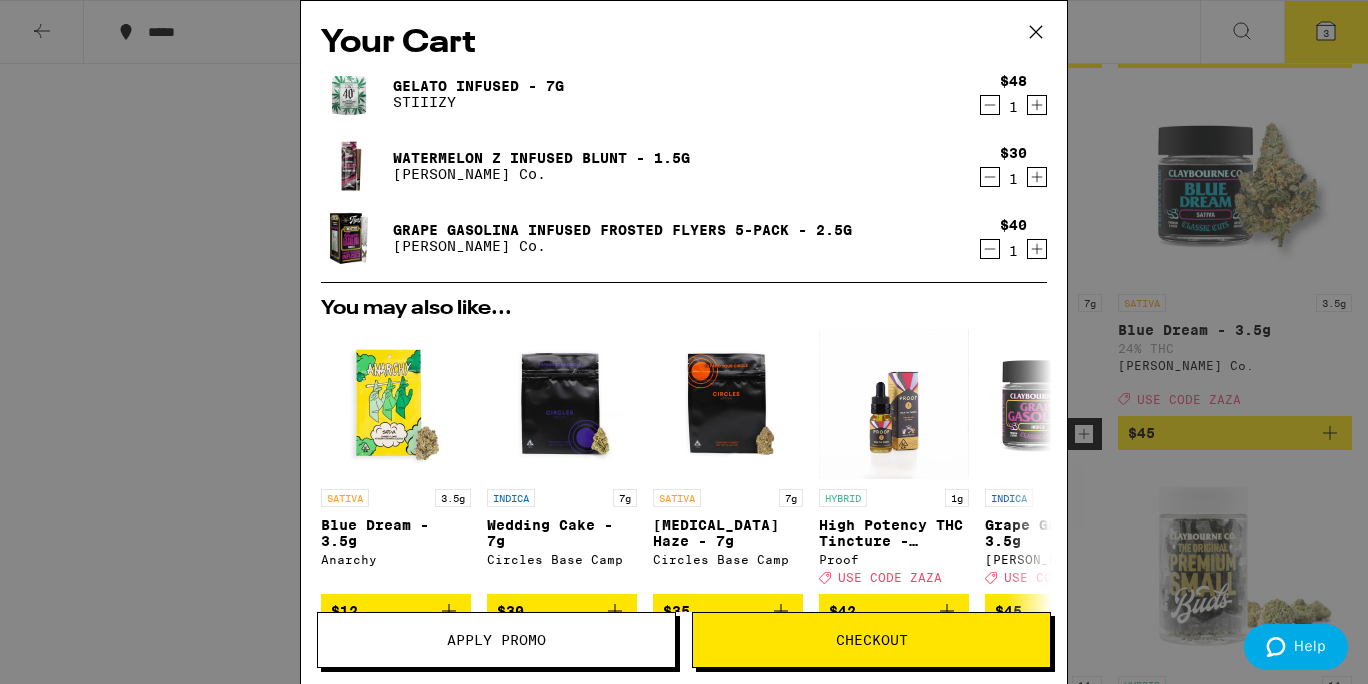 scroll, scrollTop: 340, scrollLeft: 0, axis: vertical 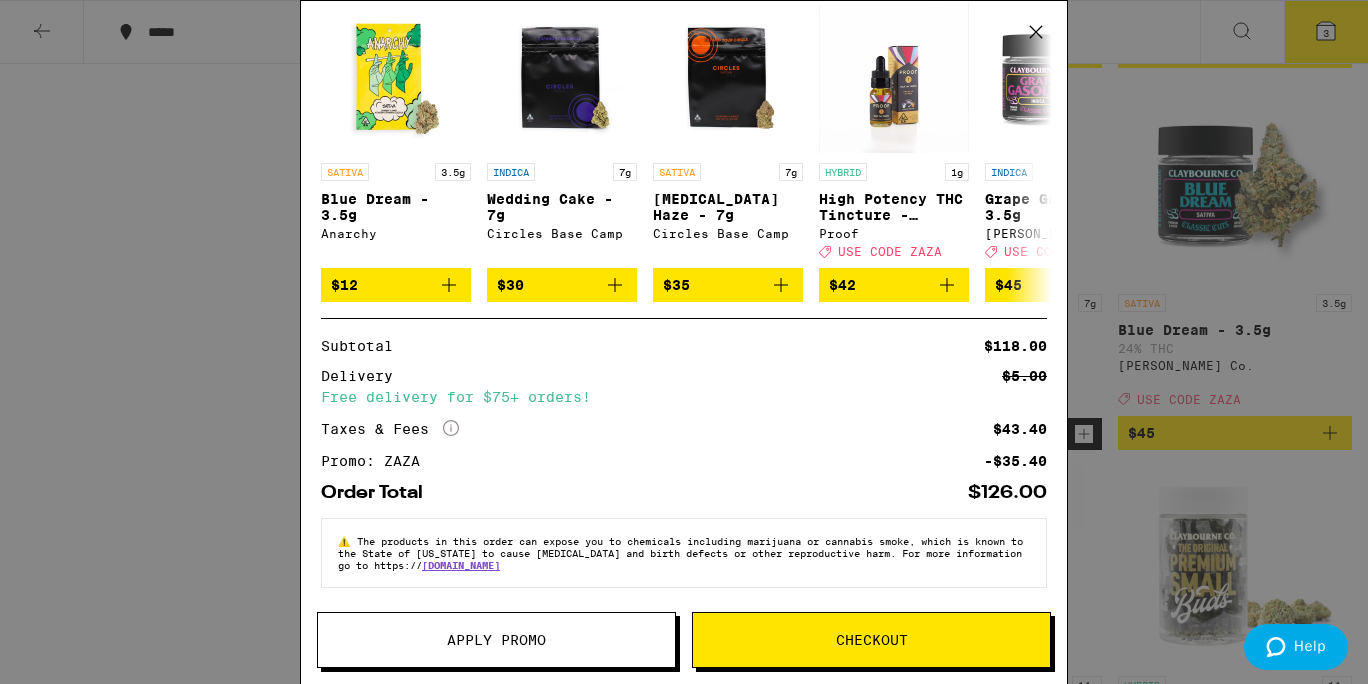 click on "Checkout" at bounding box center [872, 640] 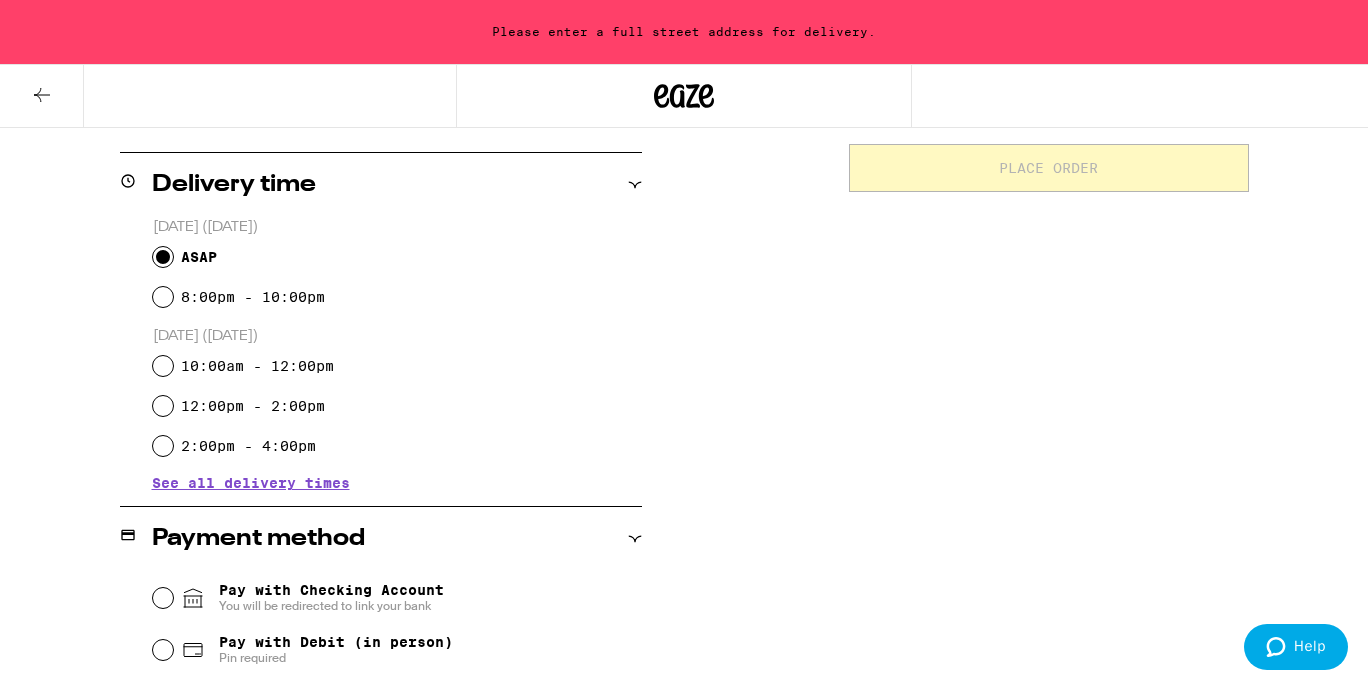scroll, scrollTop: 808, scrollLeft: 0, axis: vertical 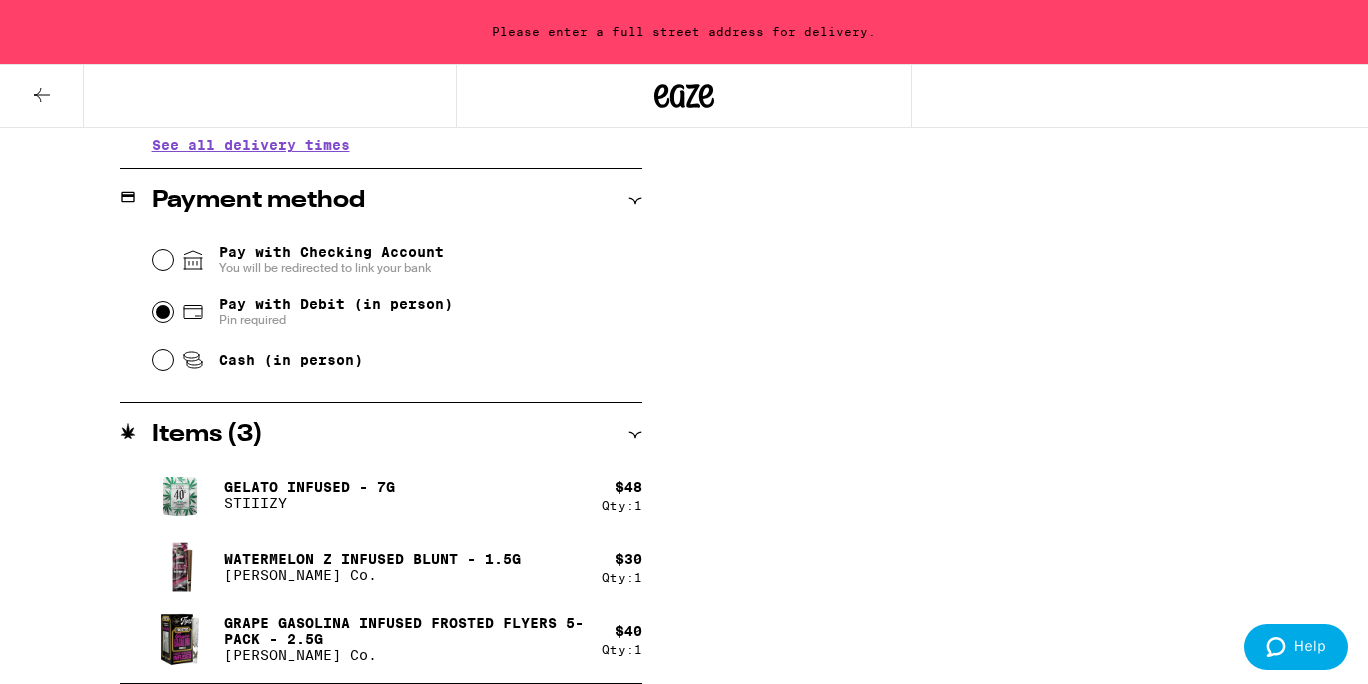 click on "Pay with Debit (in person) Pin required" at bounding box center [163, 312] 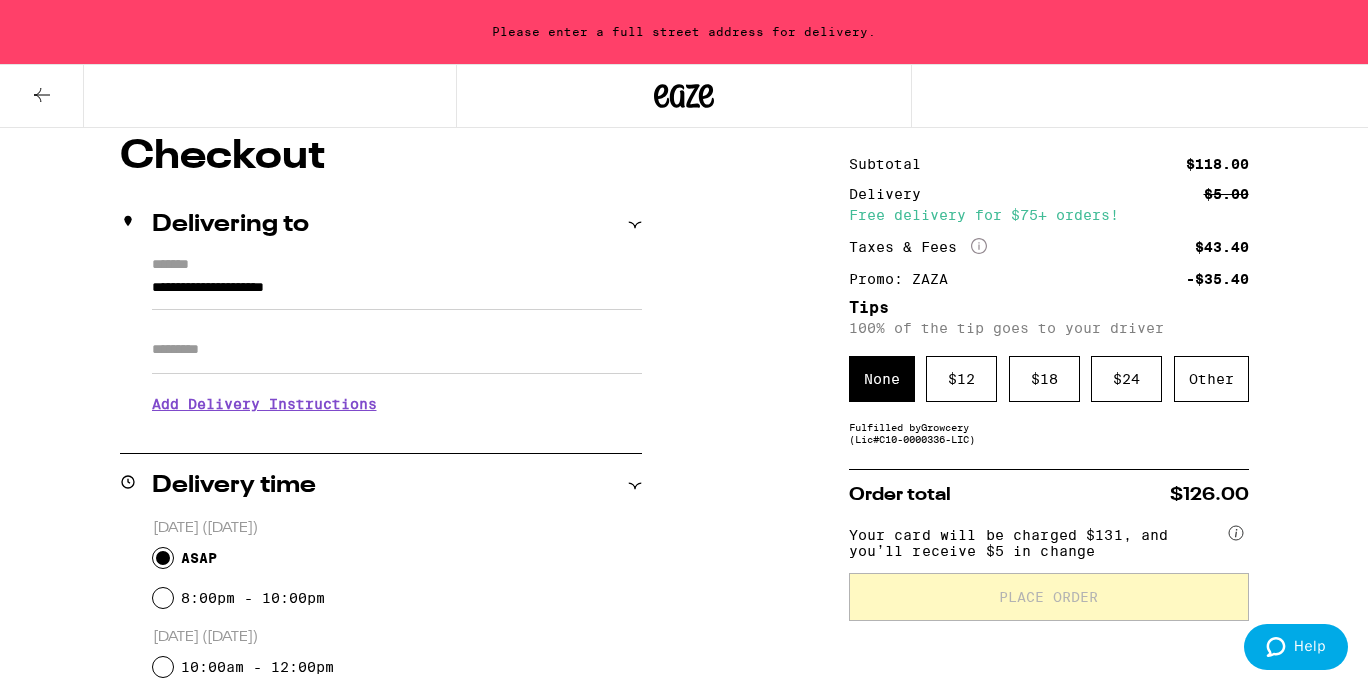 scroll, scrollTop: 193, scrollLeft: 0, axis: vertical 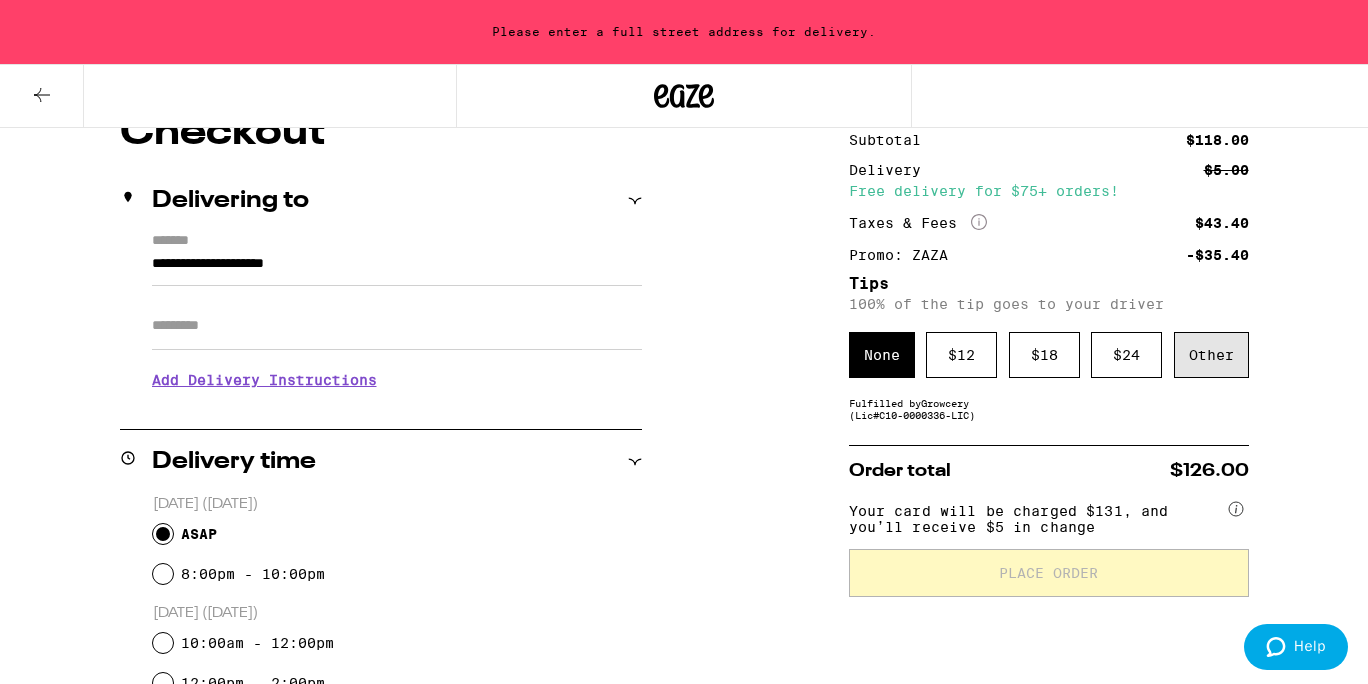 click on "Other" at bounding box center [1211, 355] 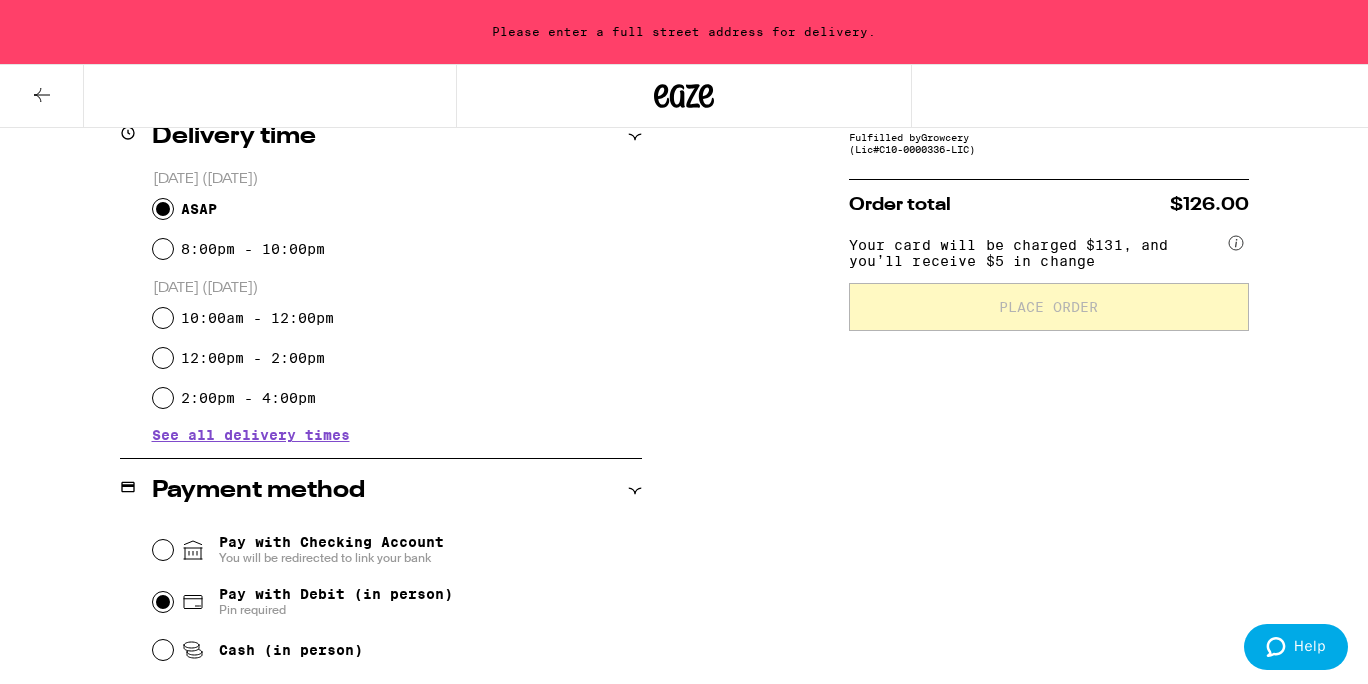 scroll, scrollTop: 520, scrollLeft: 0, axis: vertical 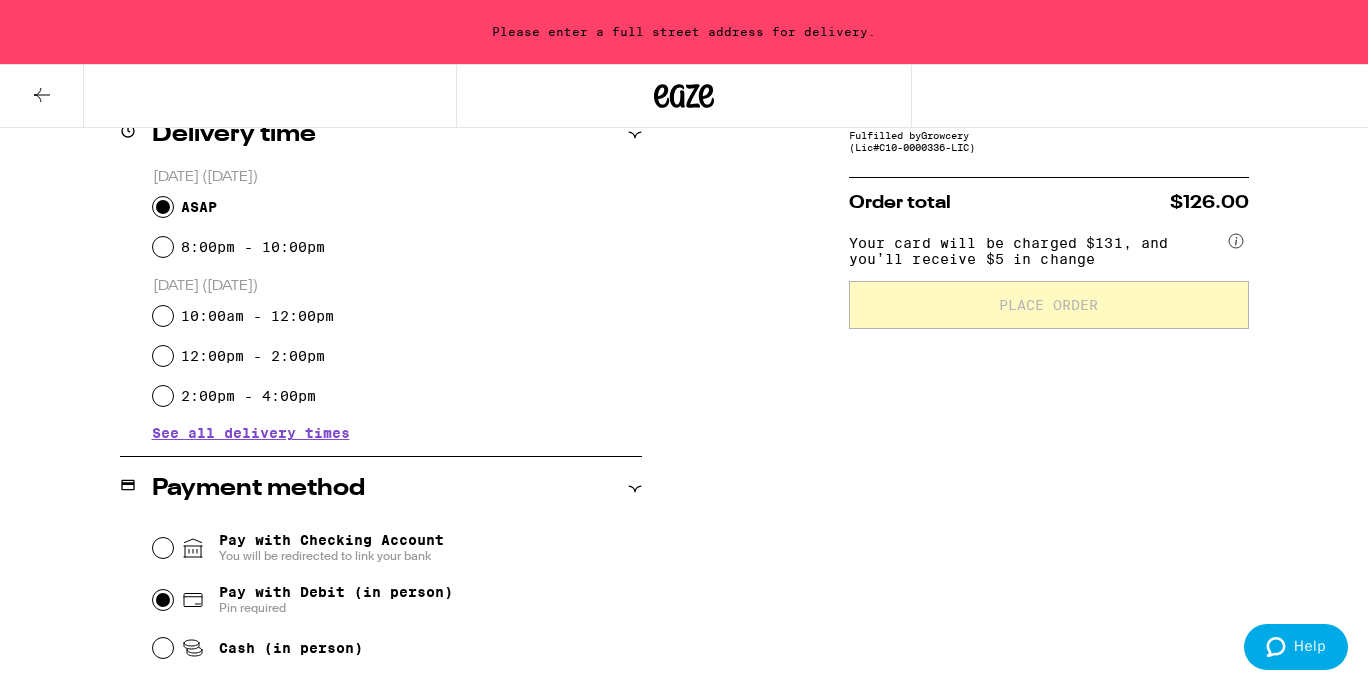 type on "10" 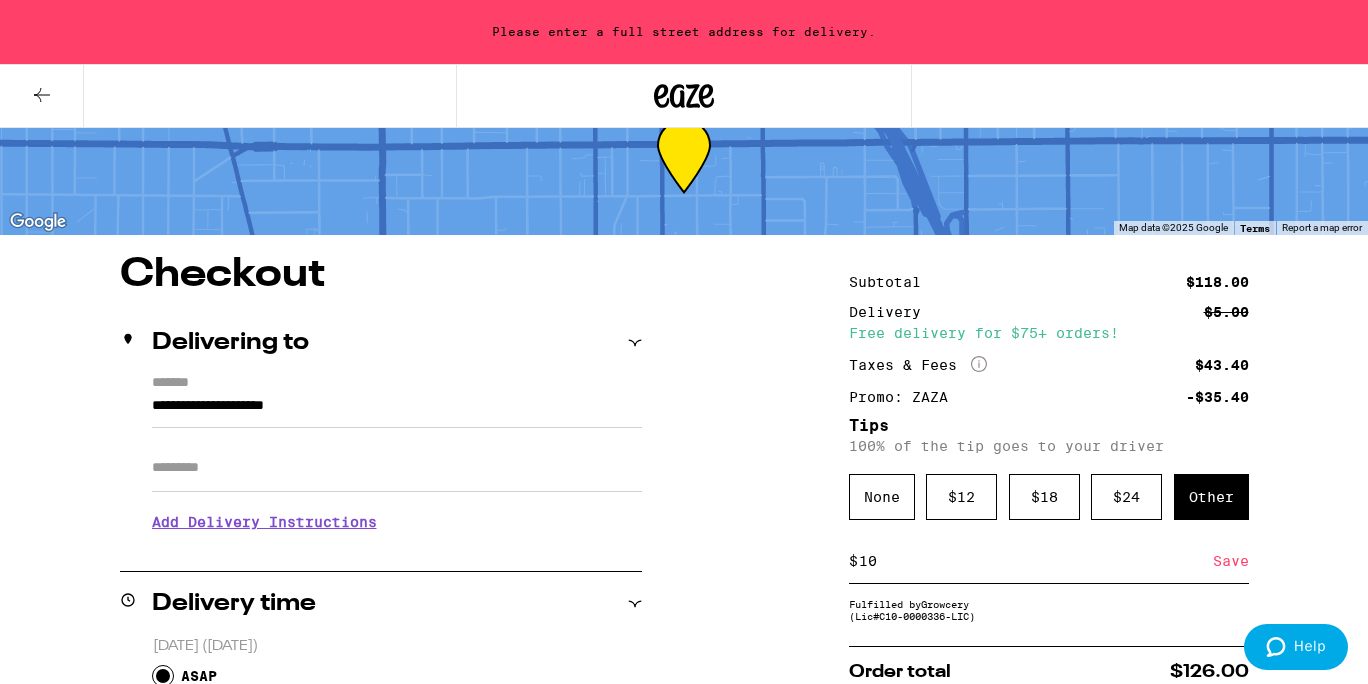 scroll, scrollTop: 47, scrollLeft: 0, axis: vertical 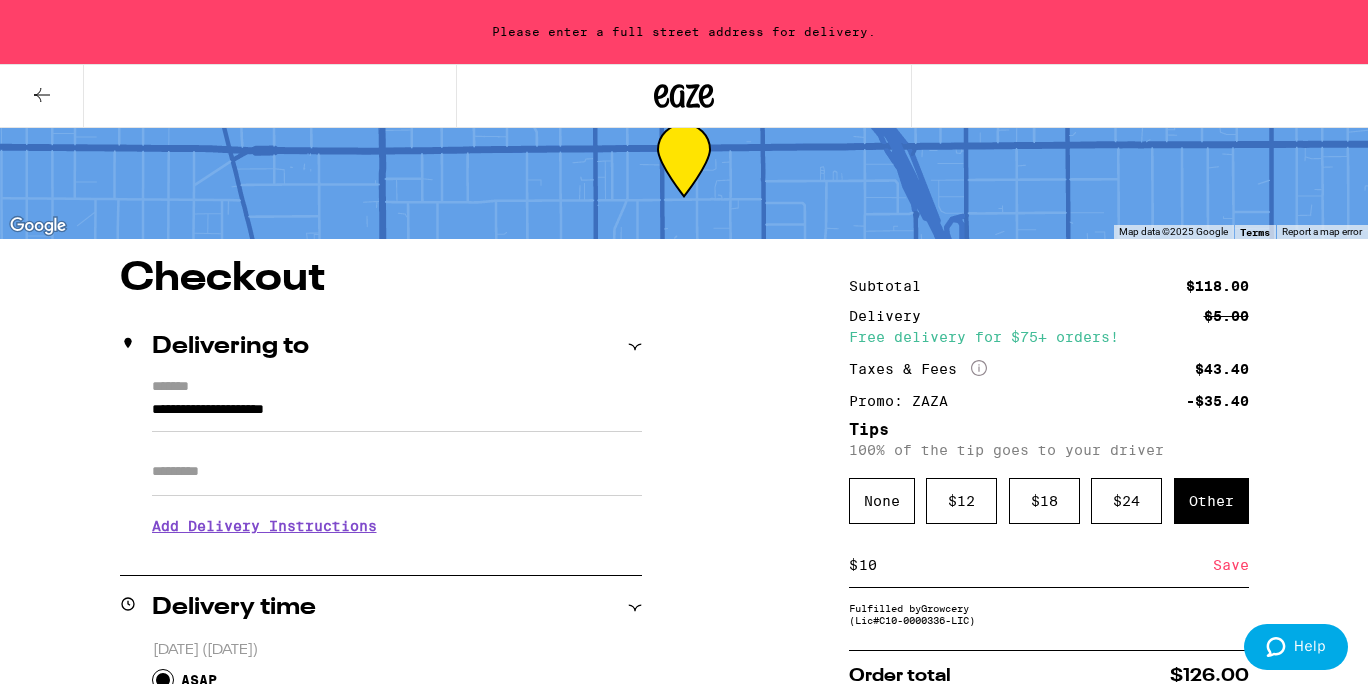 click on "Save" at bounding box center [1231, 565] 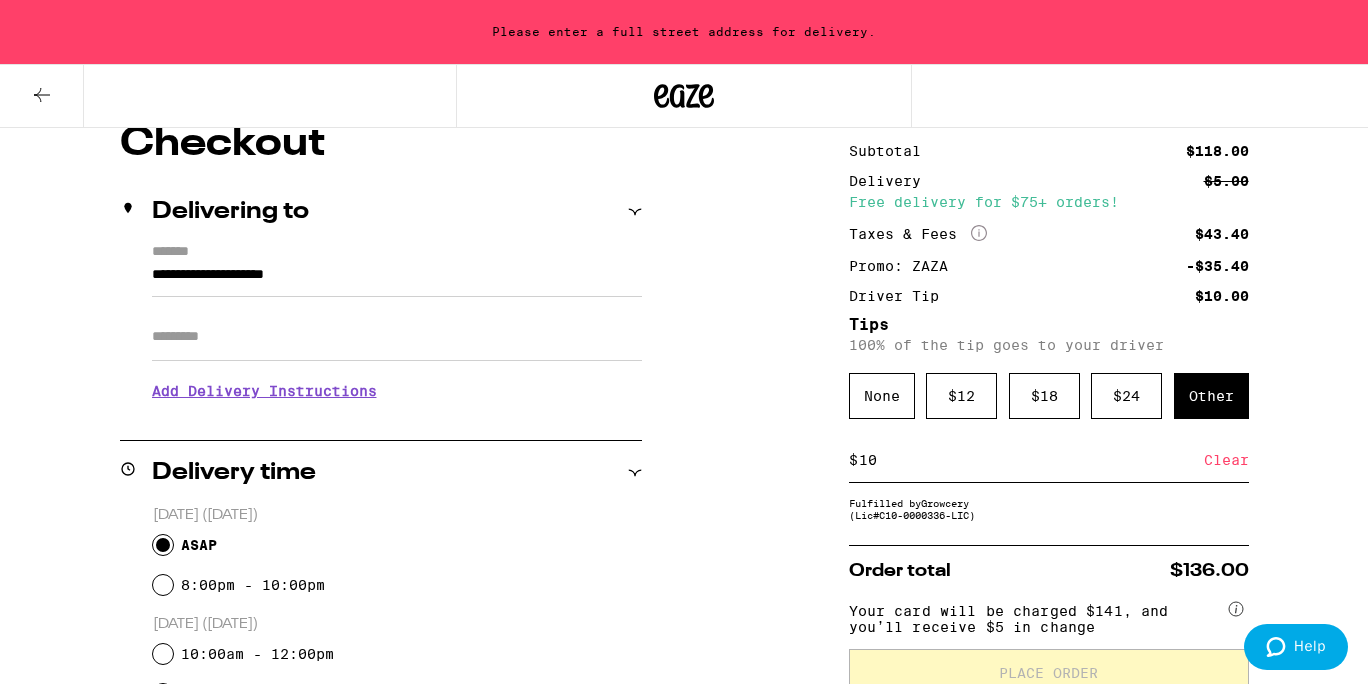 scroll, scrollTop: 0, scrollLeft: 0, axis: both 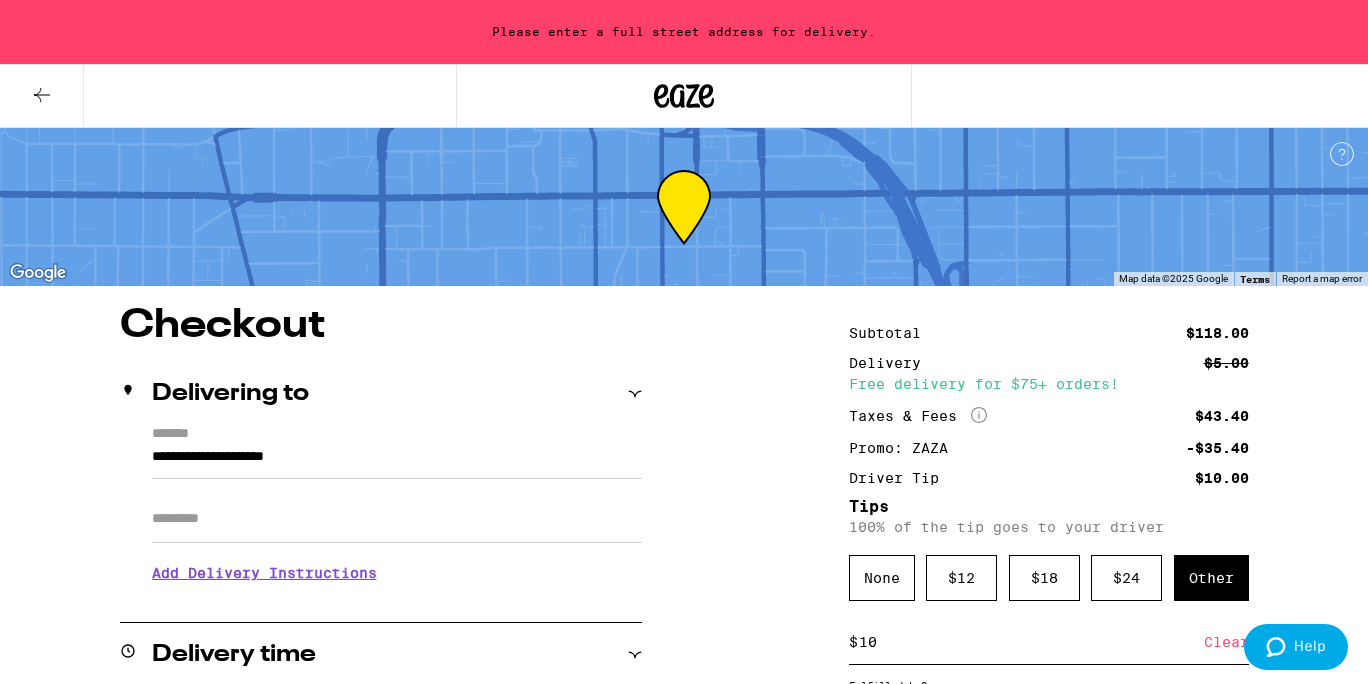 click on "**********" at bounding box center (397, 462) 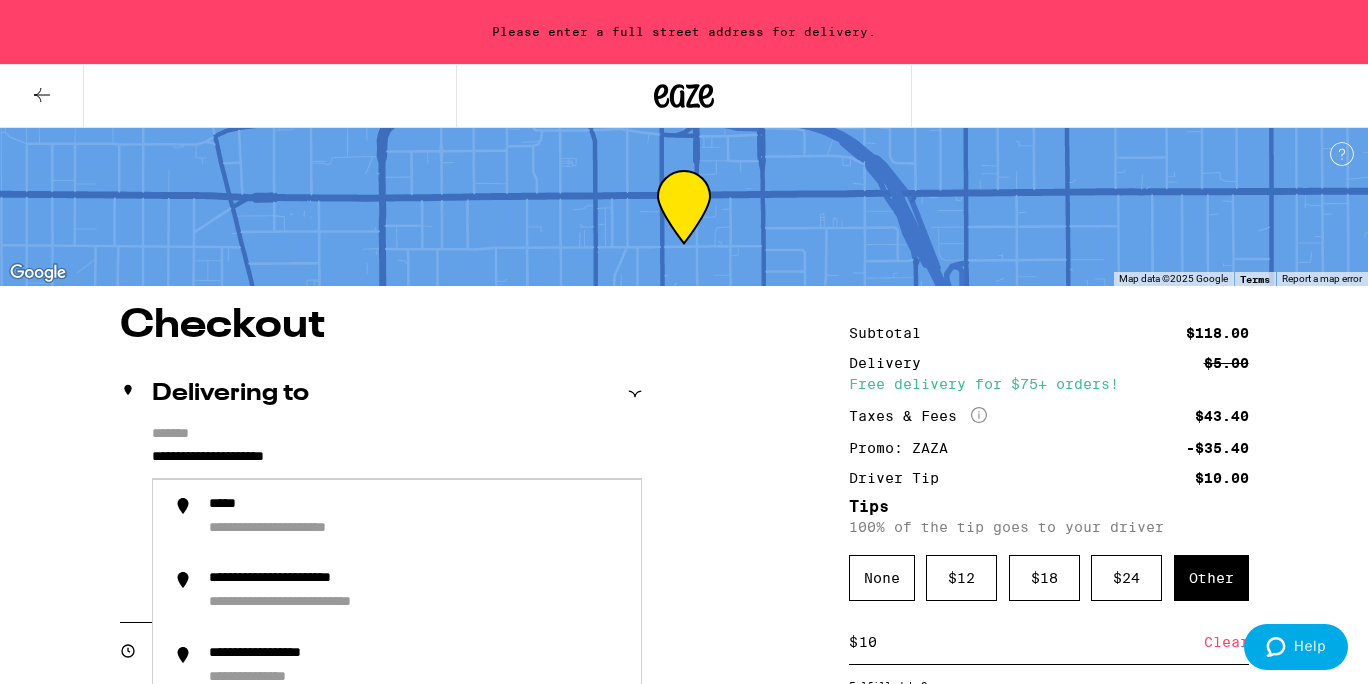 click on "**********" at bounding box center (397, 462) 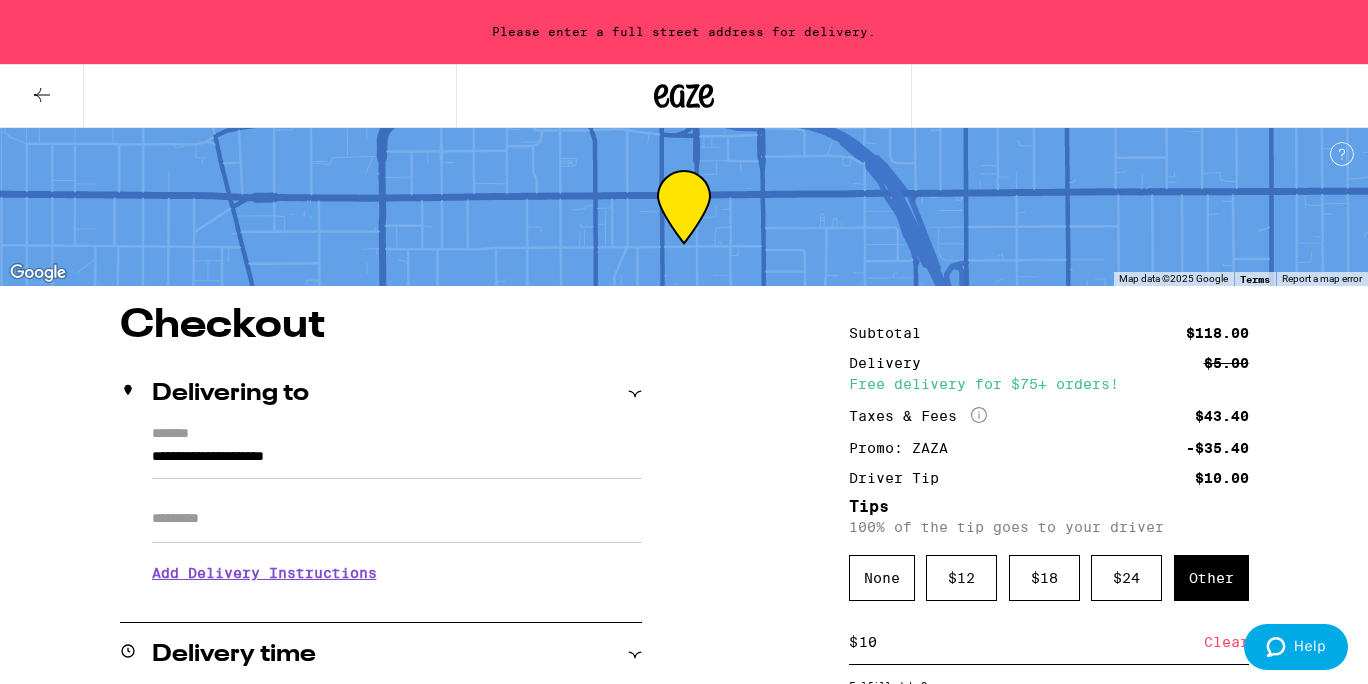 click on "**********" at bounding box center [381, 512] 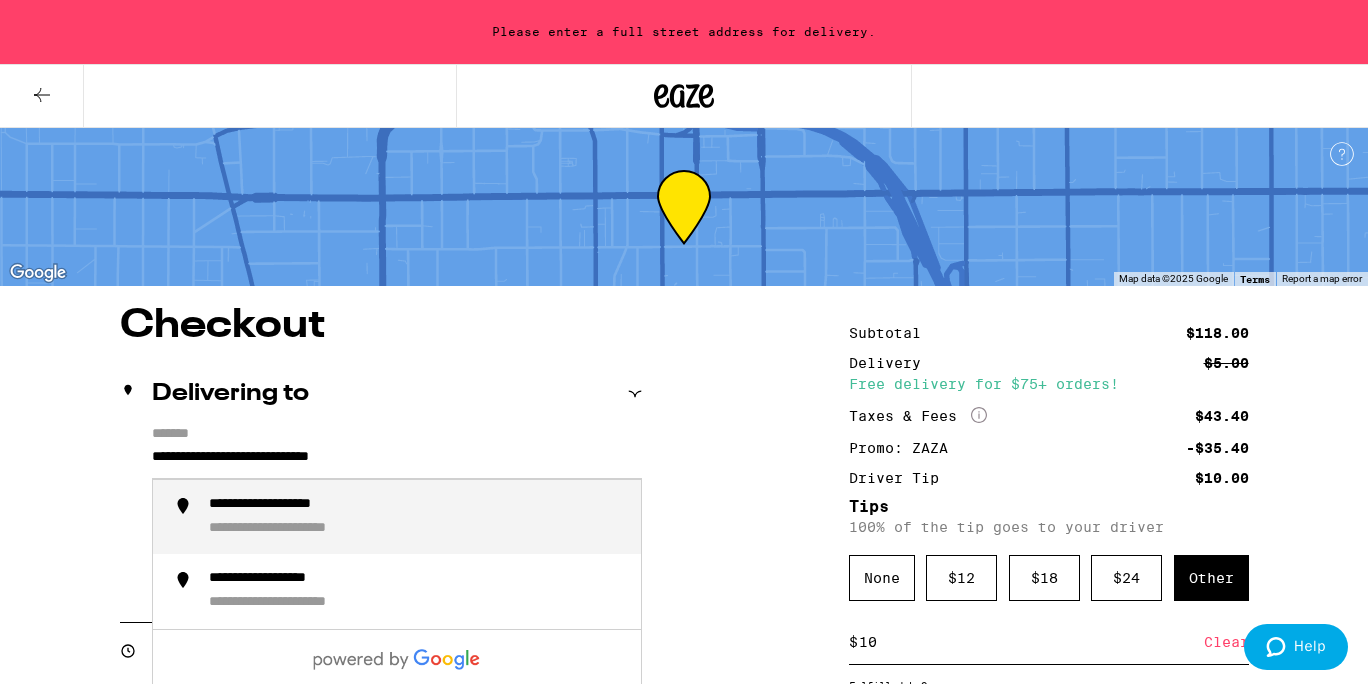 click on "**********" at bounding box center [299, 505] 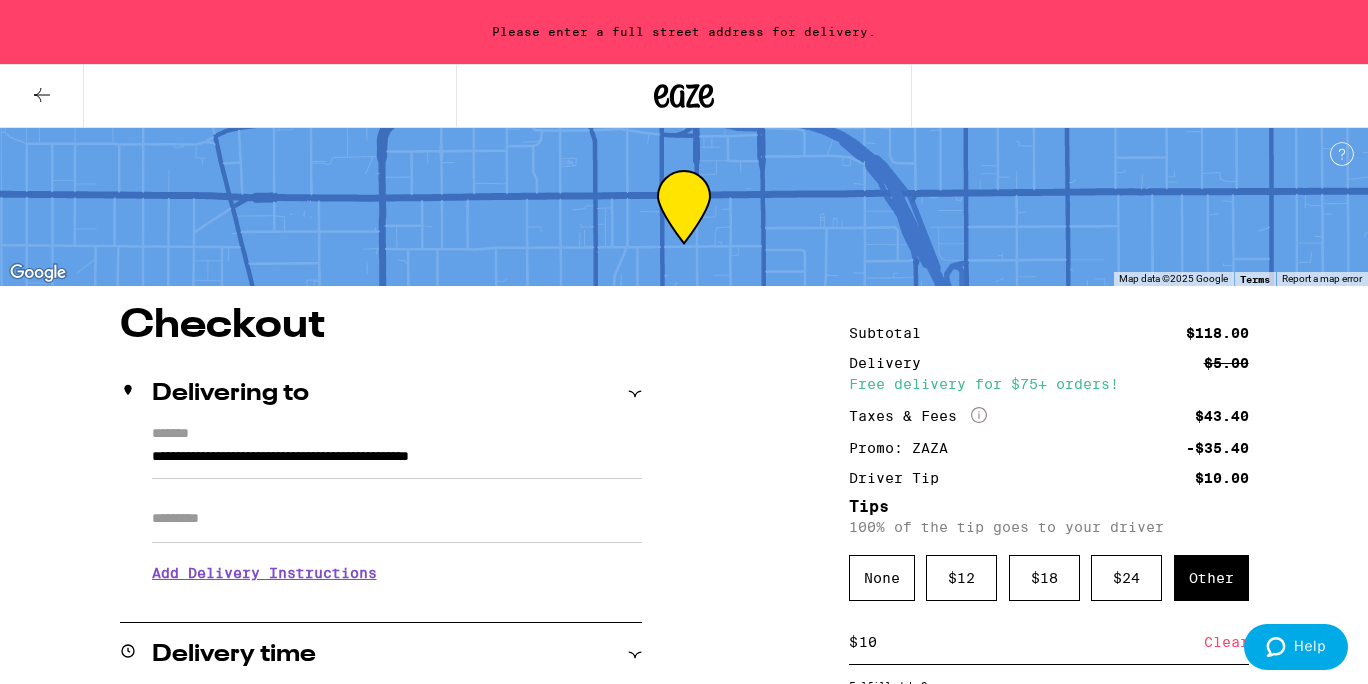 type on "**********" 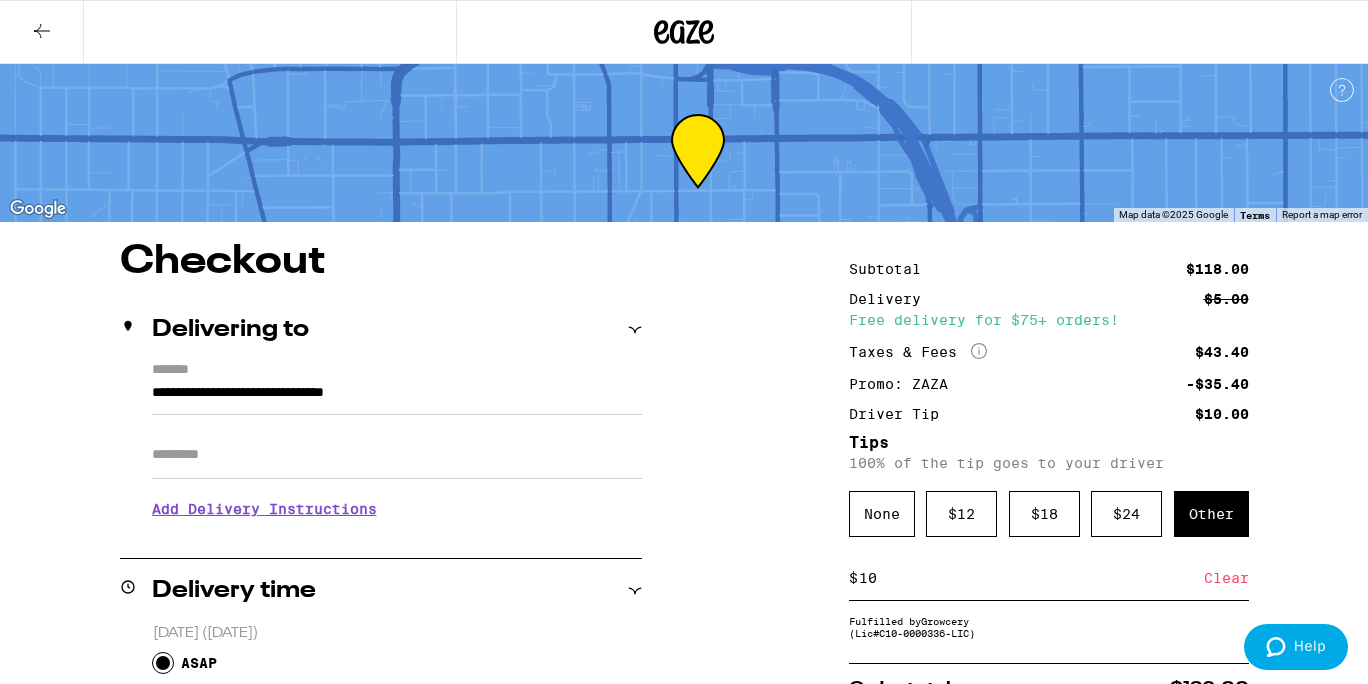 click on "Add Delivery Instructions" at bounding box center (397, 509) 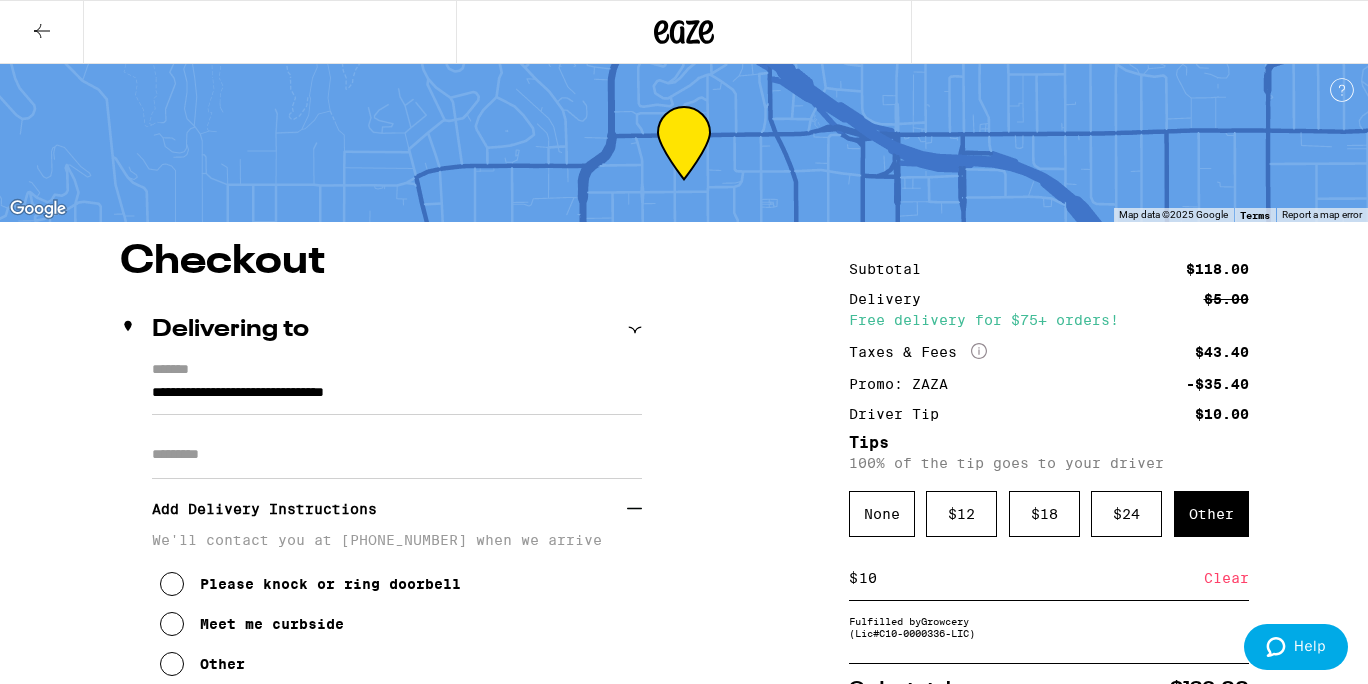 click on "Apt/Suite" at bounding box center (397, 447) 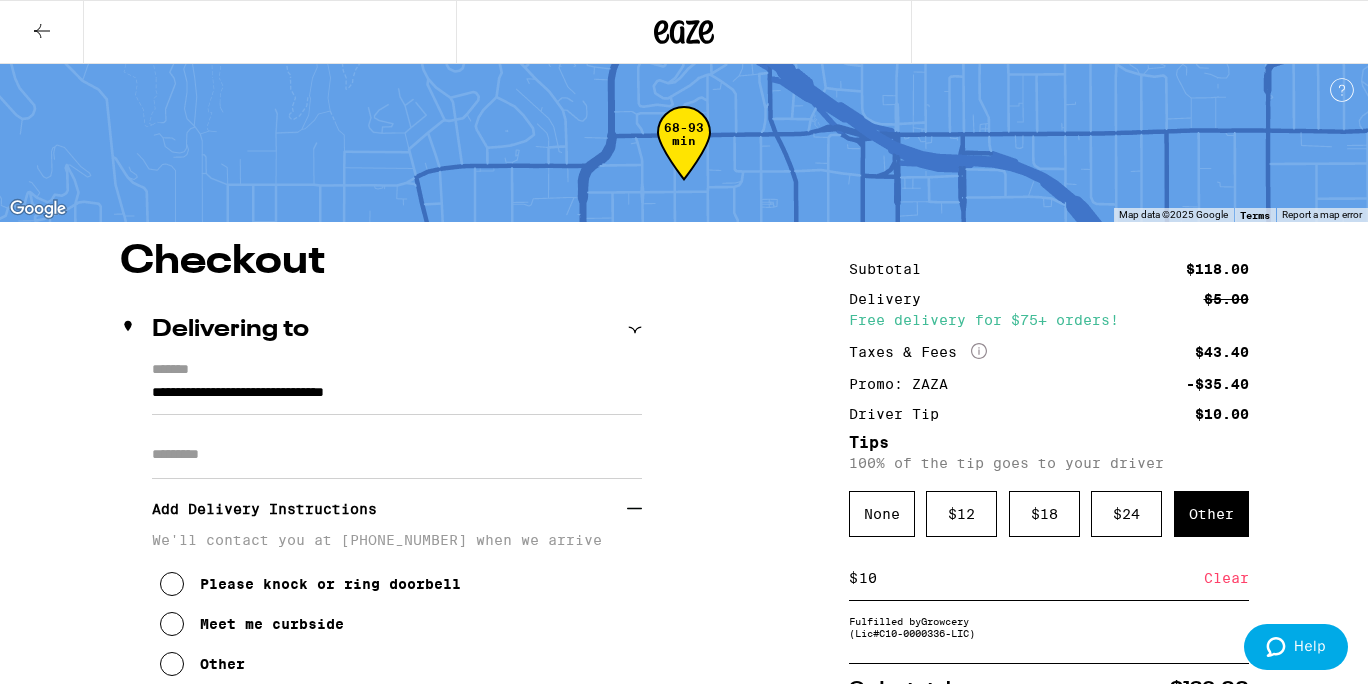 click on "Apt/Suite" at bounding box center (397, 455) 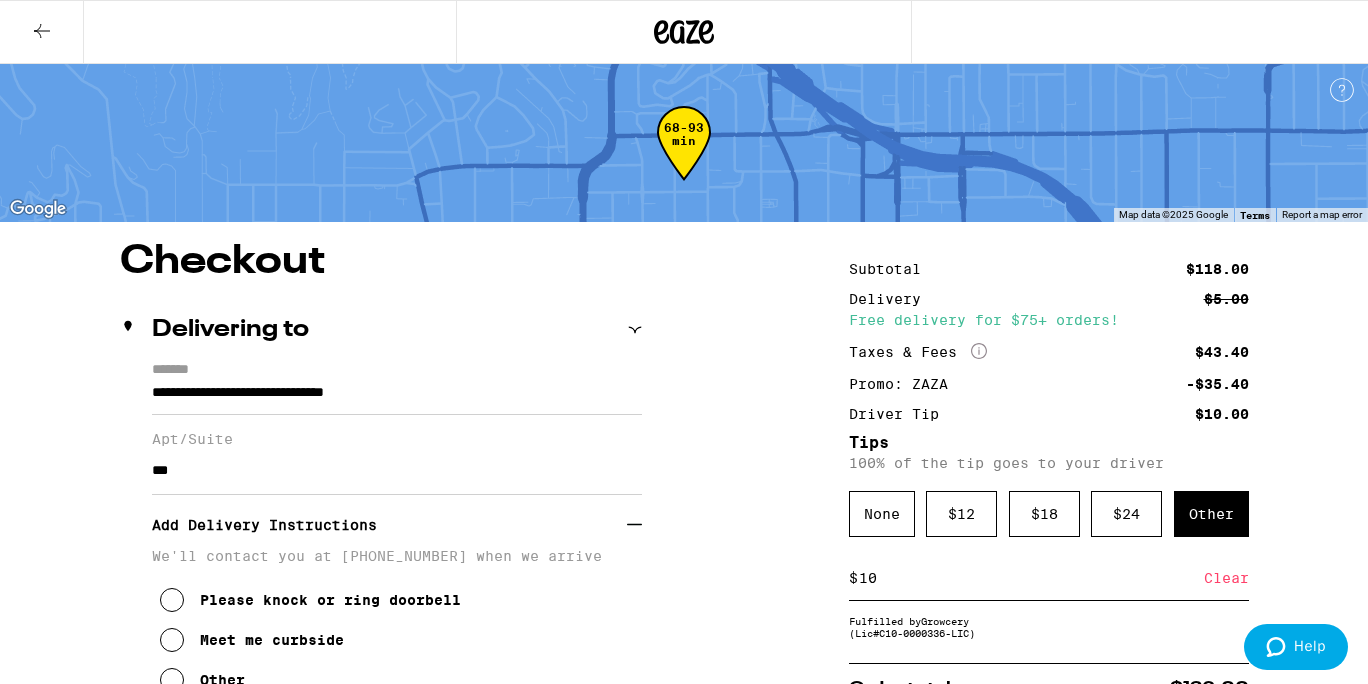 type on "***" 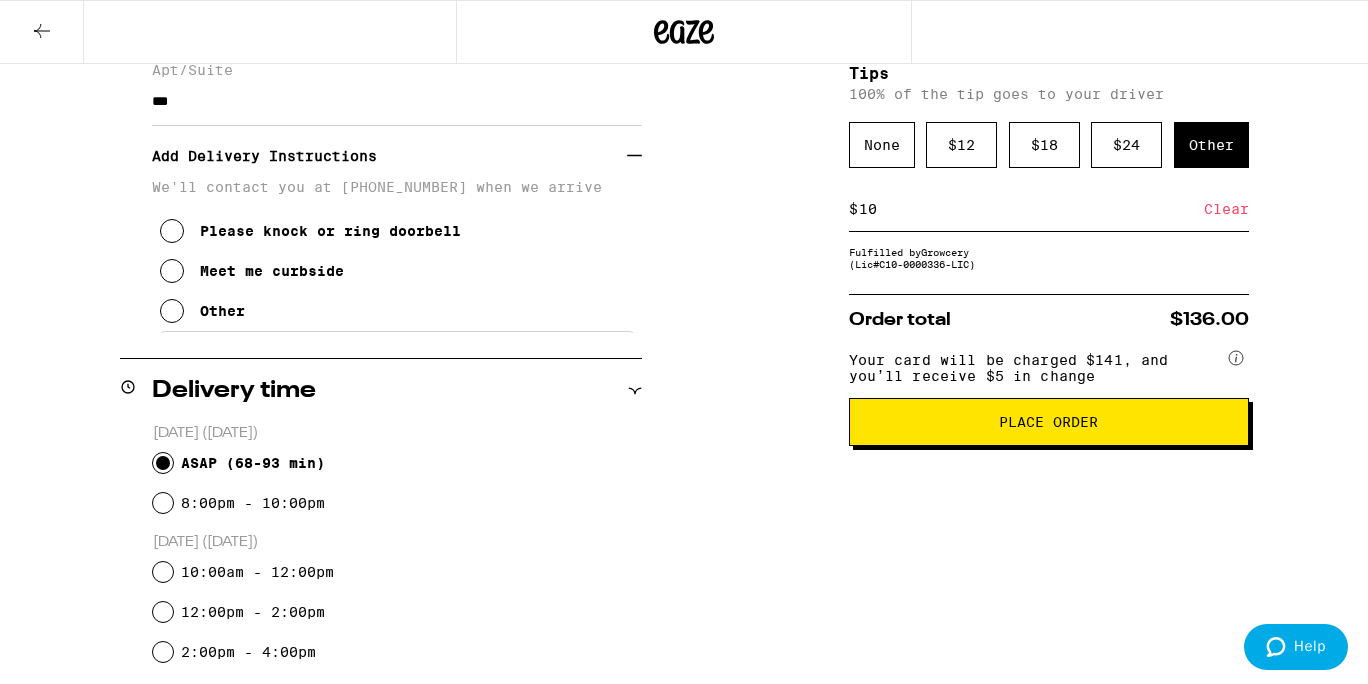 scroll, scrollTop: 370, scrollLeft: 0, axis: vertical 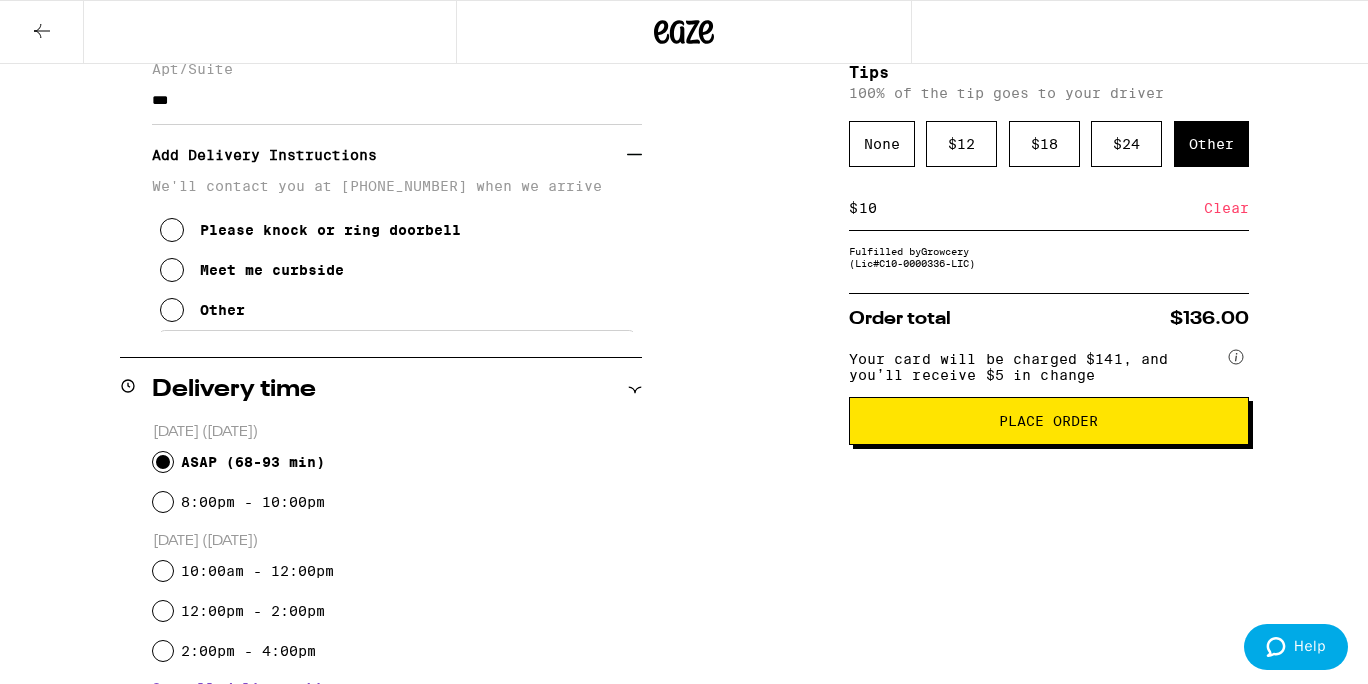 click at bounding box center (172, 230) 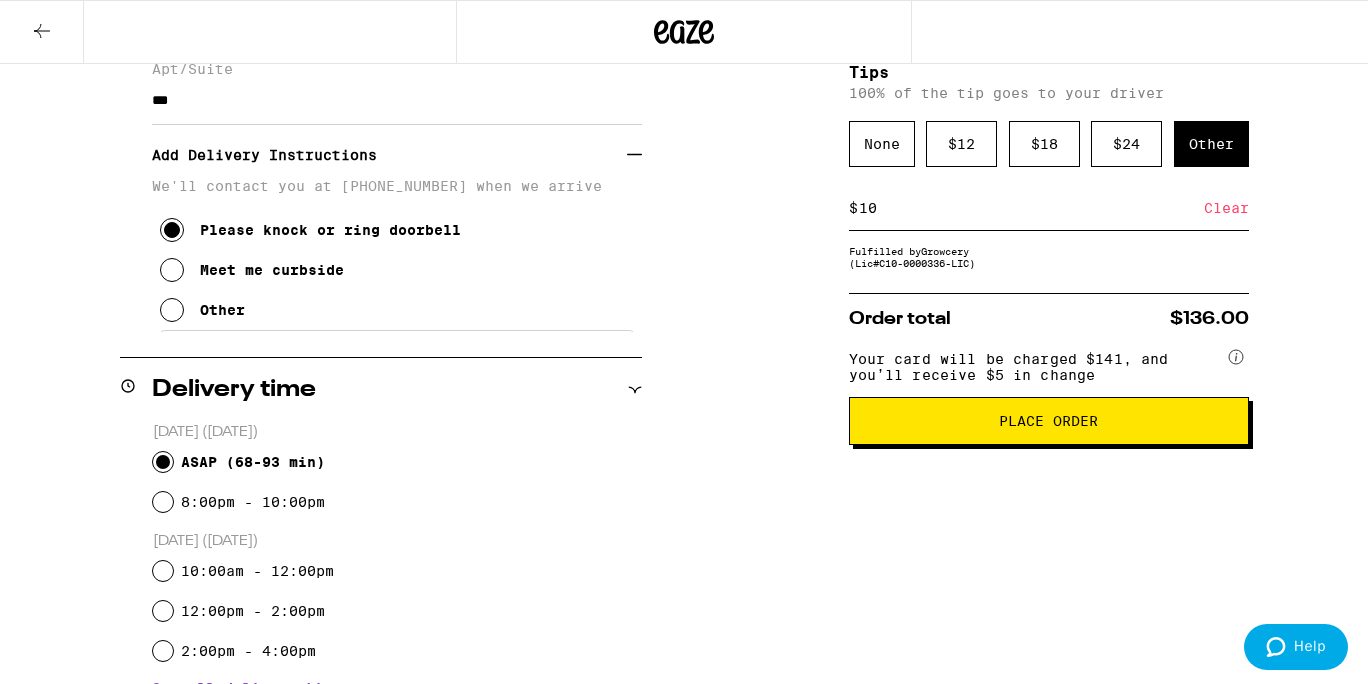 click at bounding box center (172, 310) 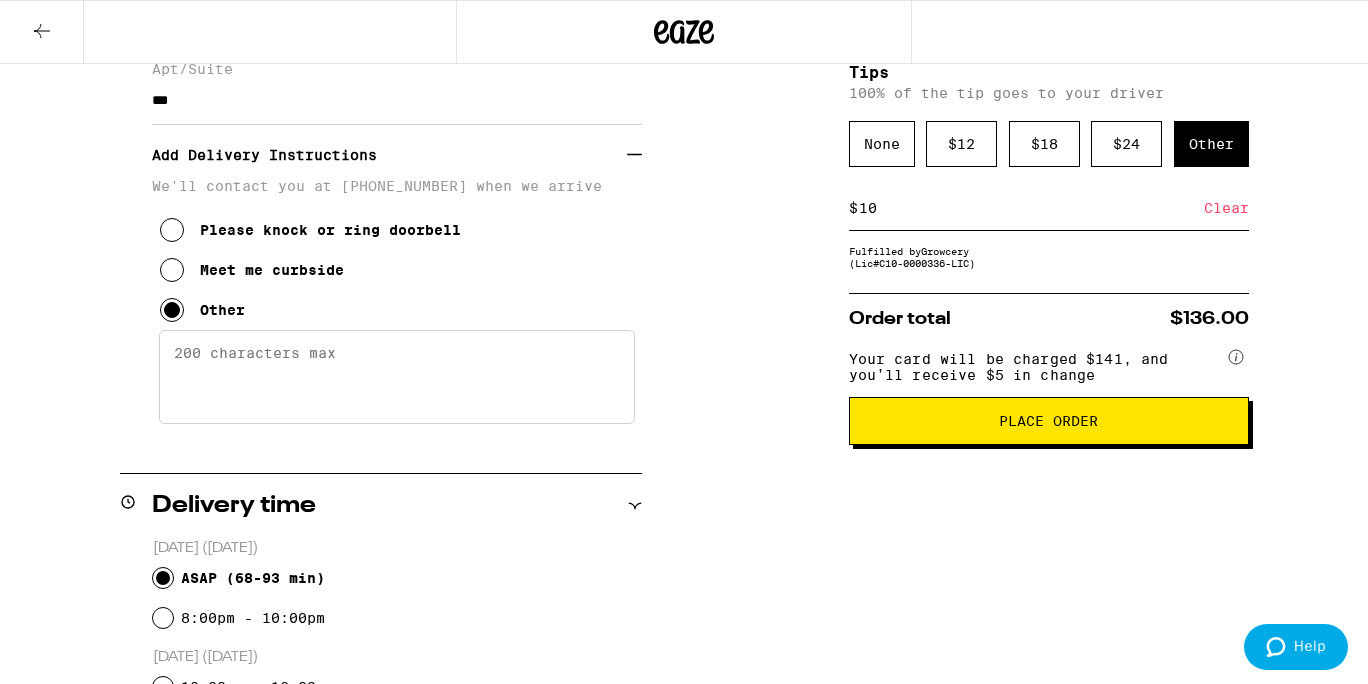 click on "Enter any other delivery instructions you want driver to know" at bounding box center (397, 377) 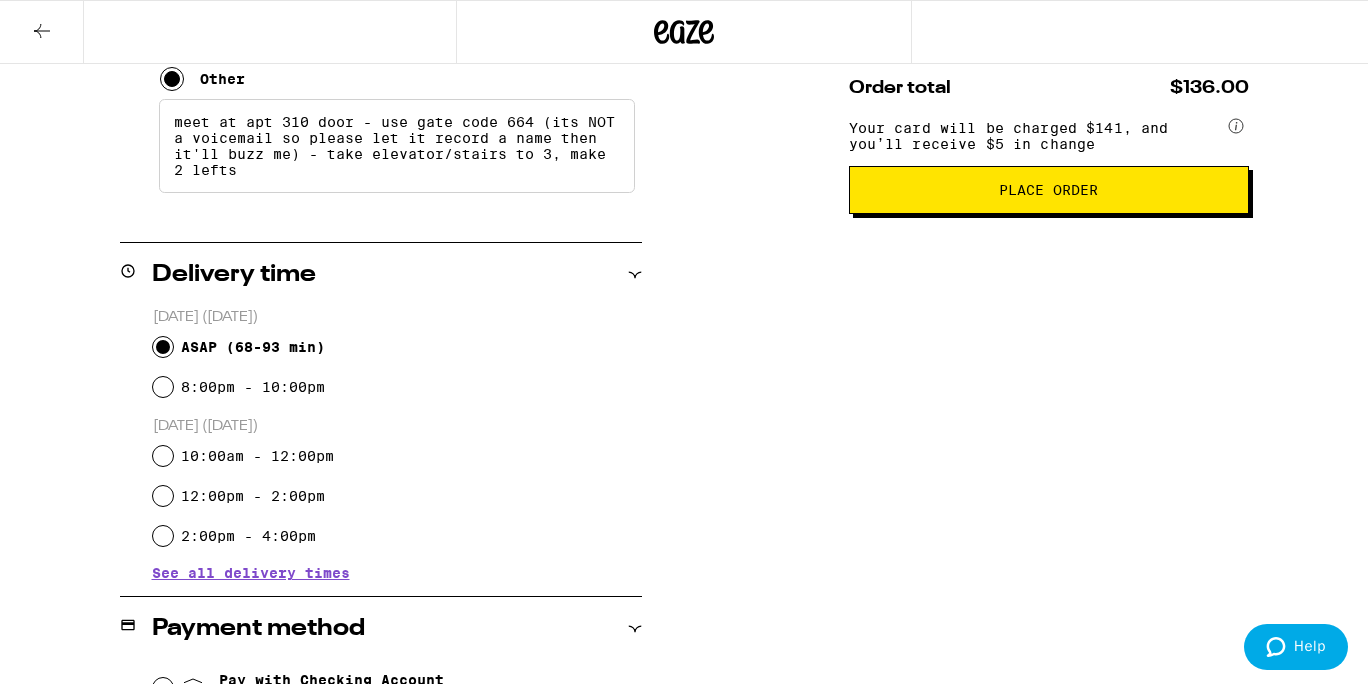 scroll, scrollTop: 602, scrollLeft: 0, axis: vertical 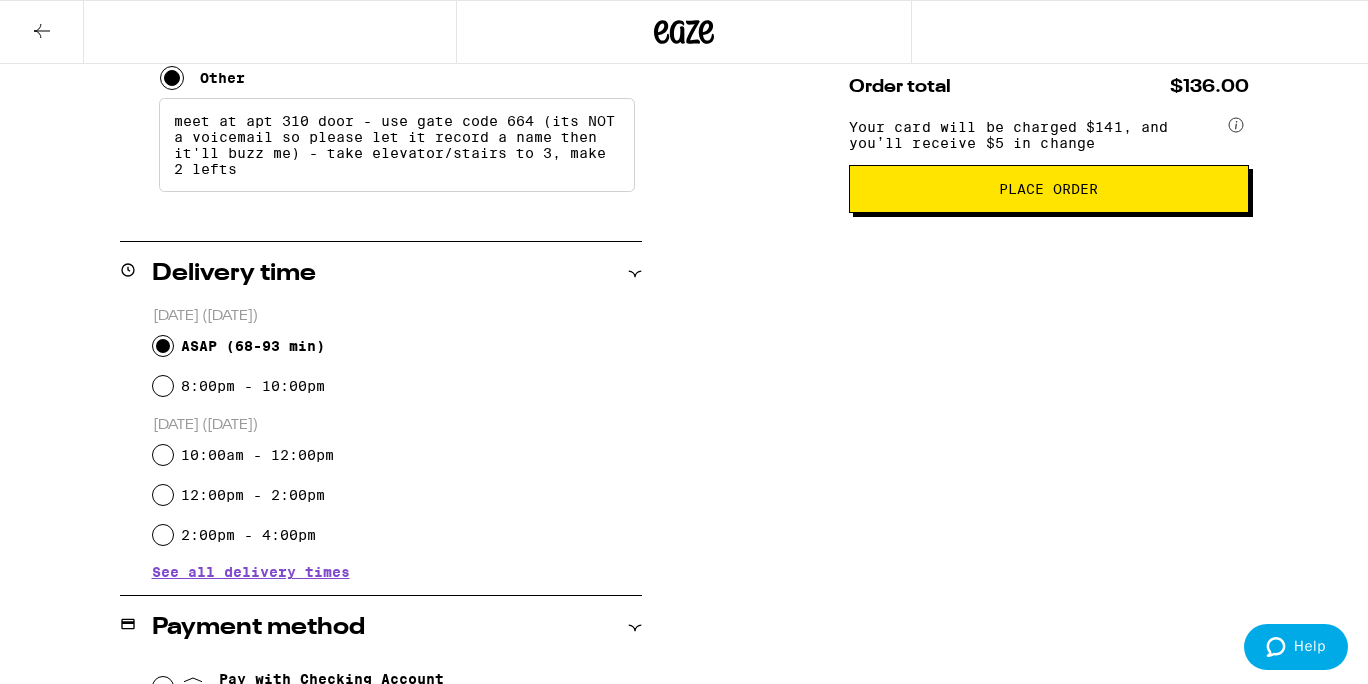 type on "meet at apt 310 door - use gate code 664 (its NOT a voicemail so please let it record a name then it'll buzz me) - take elevator/stairs to 3, make 2 lefts" 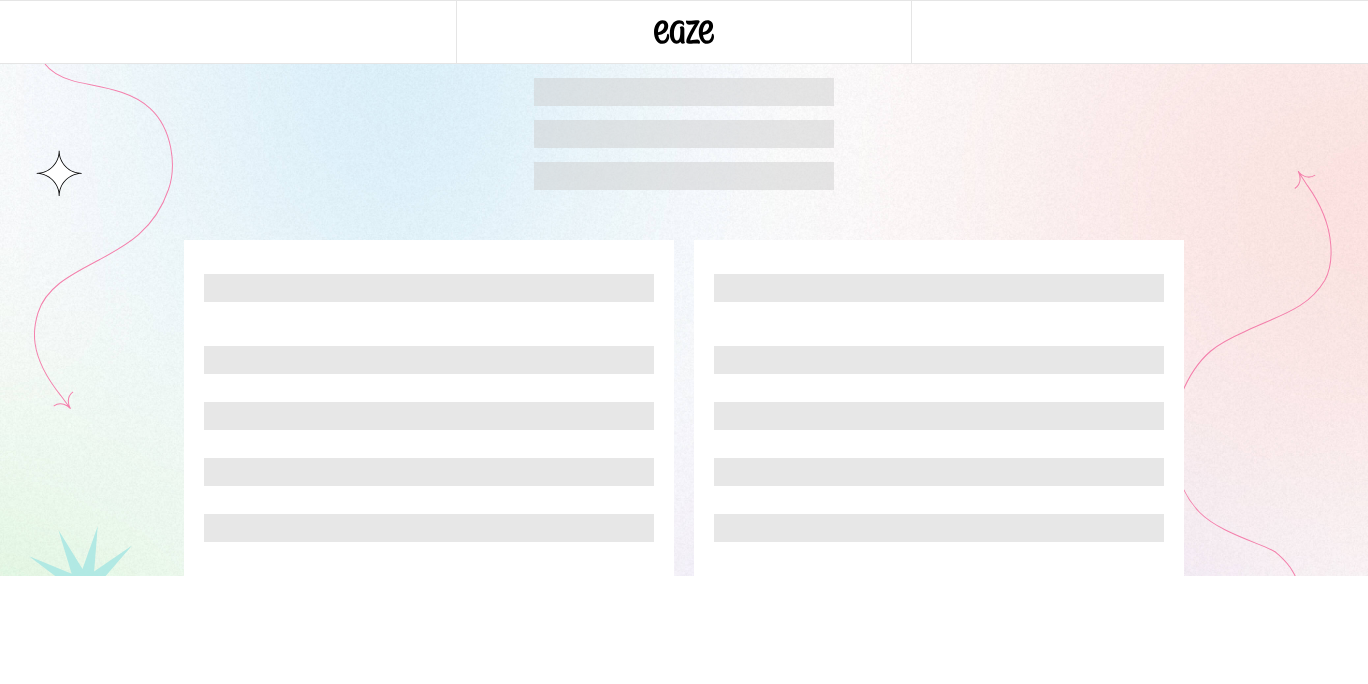 scroll, scrollTop: 0, scrollLeft: 0, axis: both 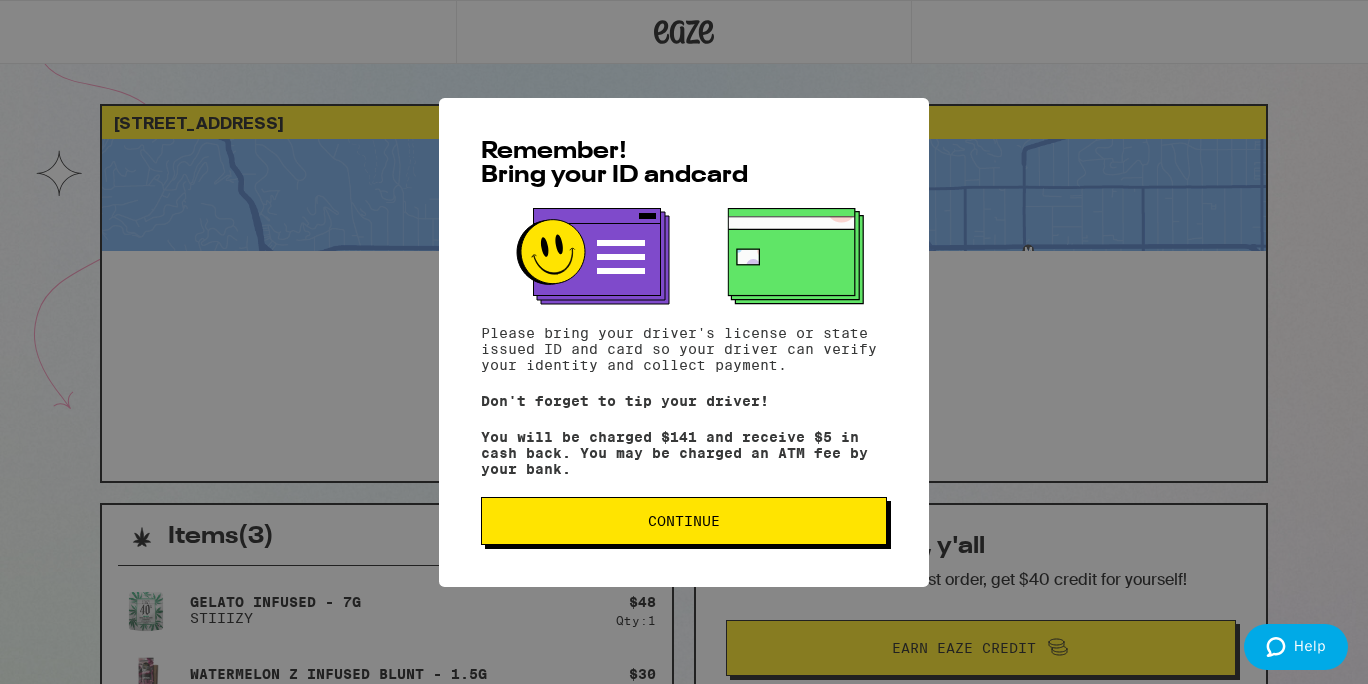 click on "Continue" at bounding box center [684, 521] 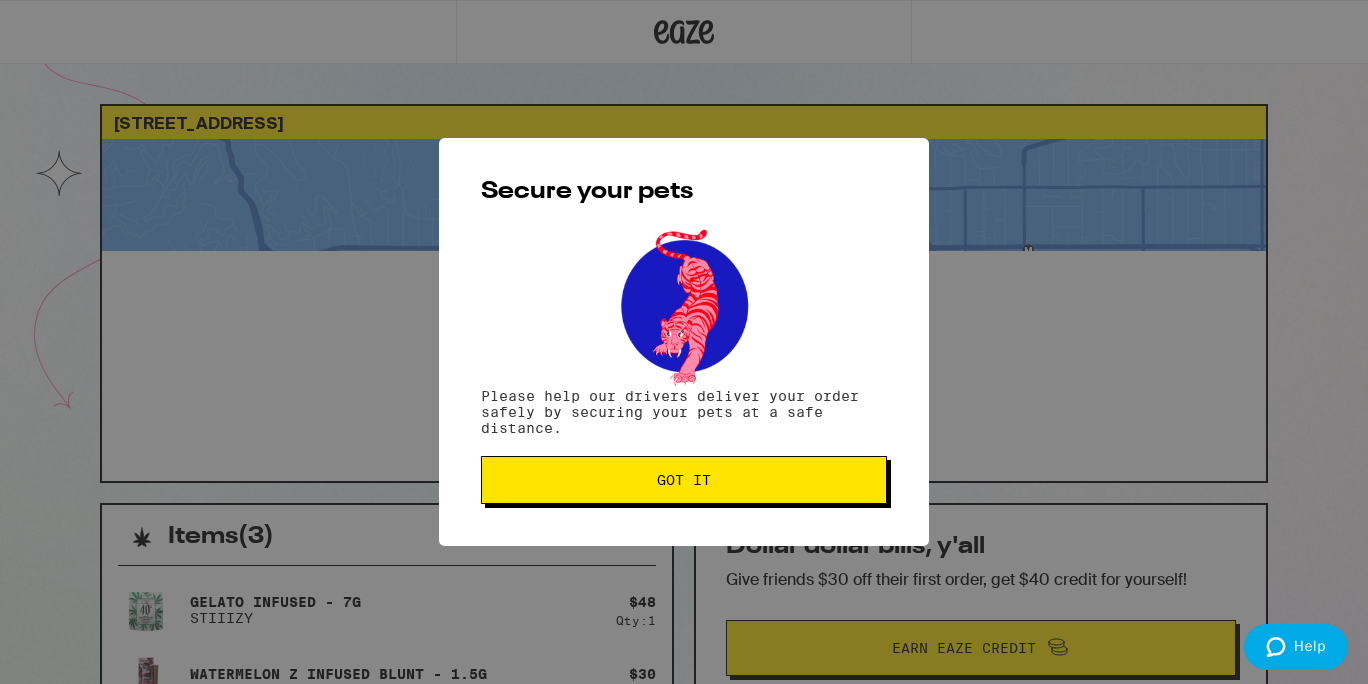 click on "Got it" at bounding box center (684, 480) 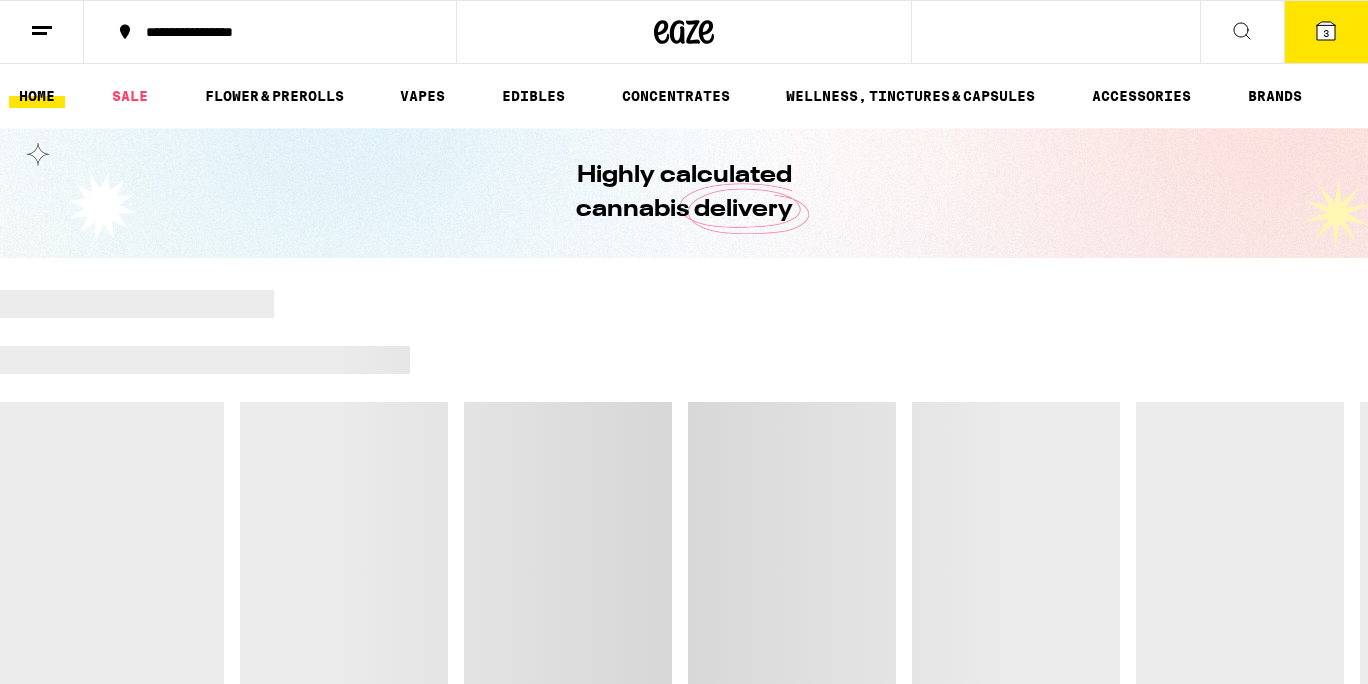 scroll, scrollTop: 0, scrollLeft: 0, axis: both 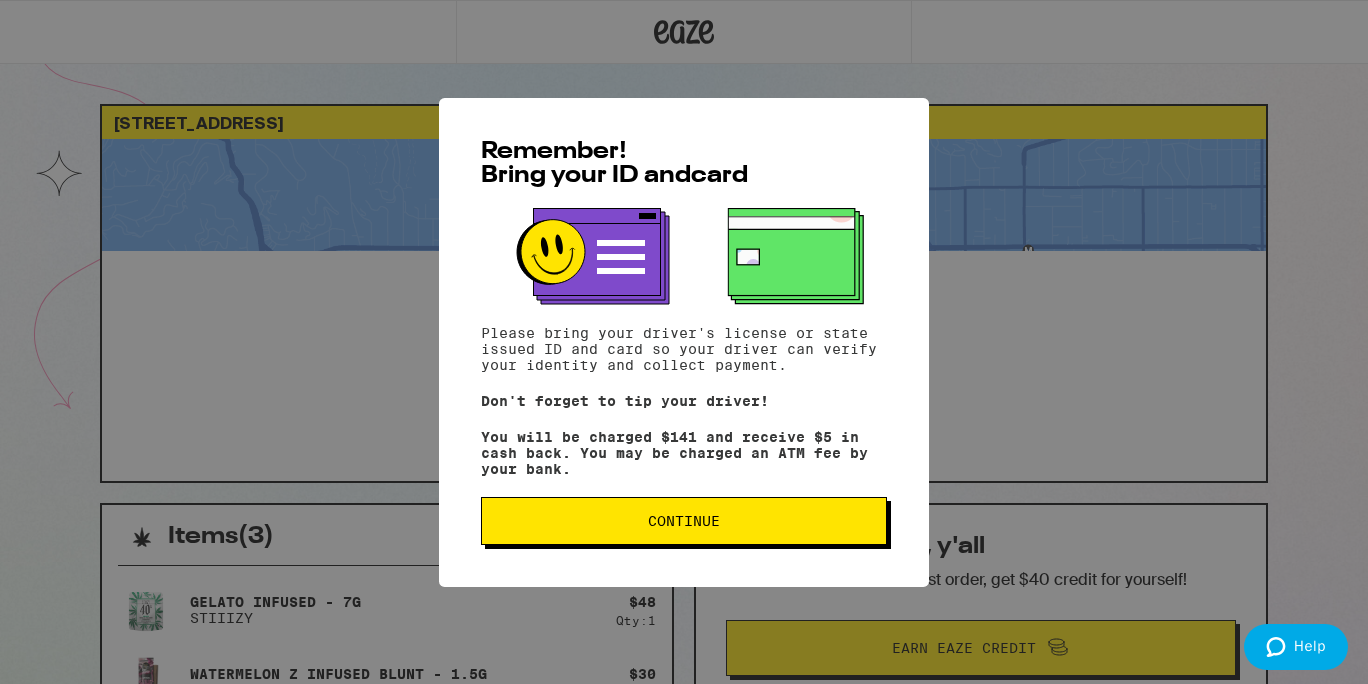 click on "Continue" at bounding box center (684, 521) 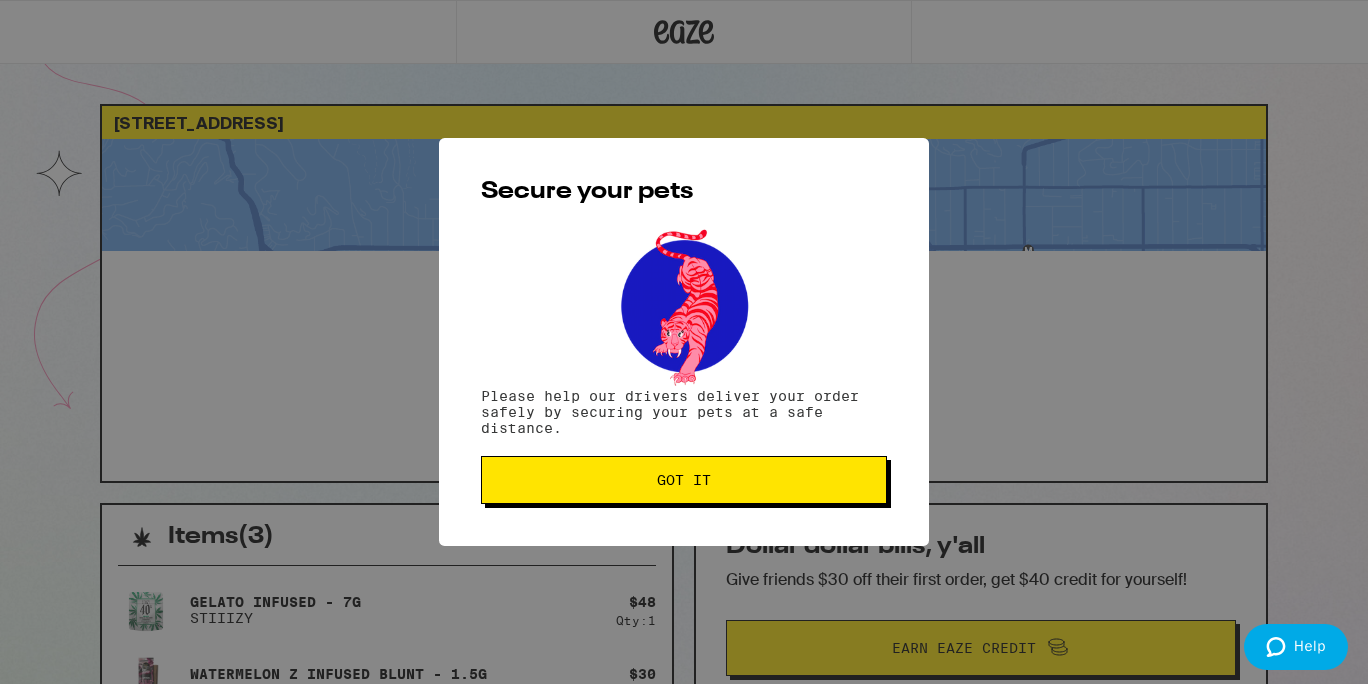 click on "Got it" at bounding box center [684, 480] 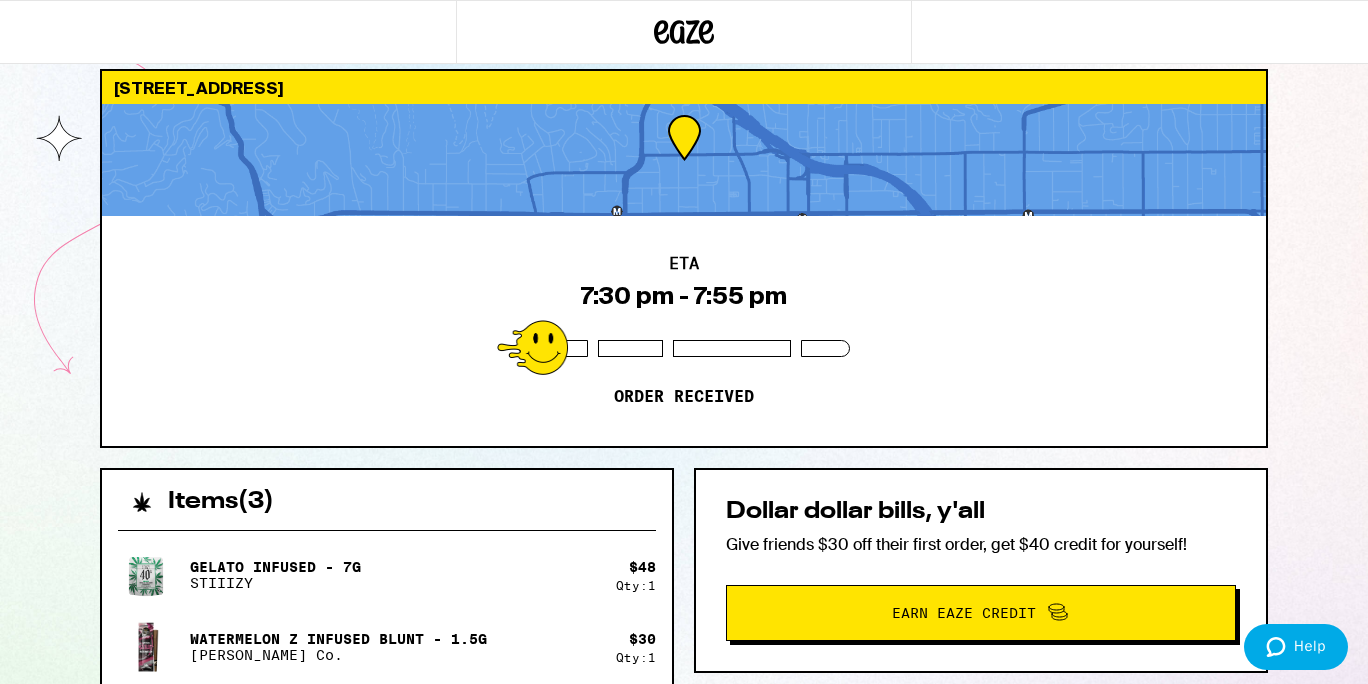 scroll, scrollTop: 18, scrollLeft: 0, axis: vertical 